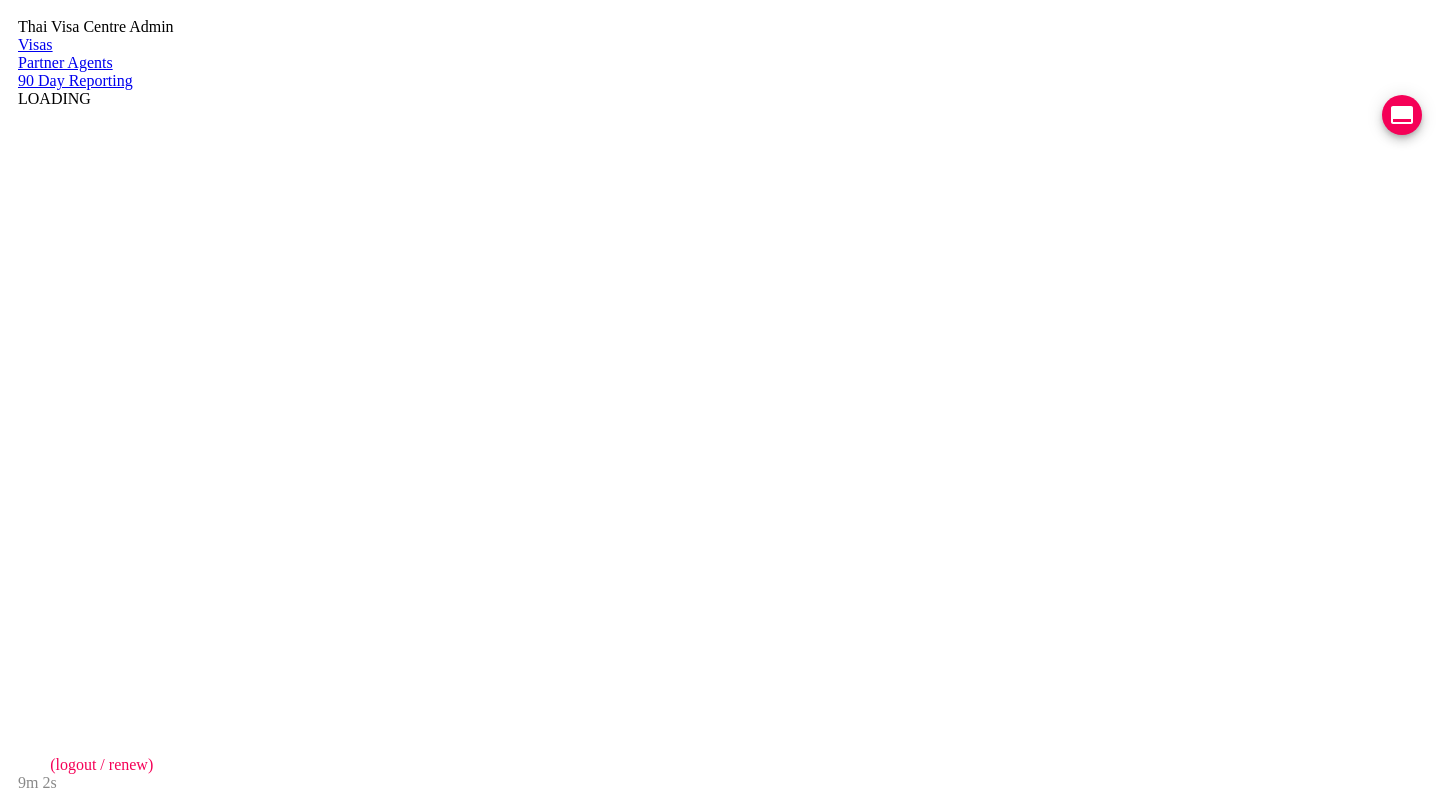 scroll, scrollTop: 0, scrollLeft: 0, axis: both 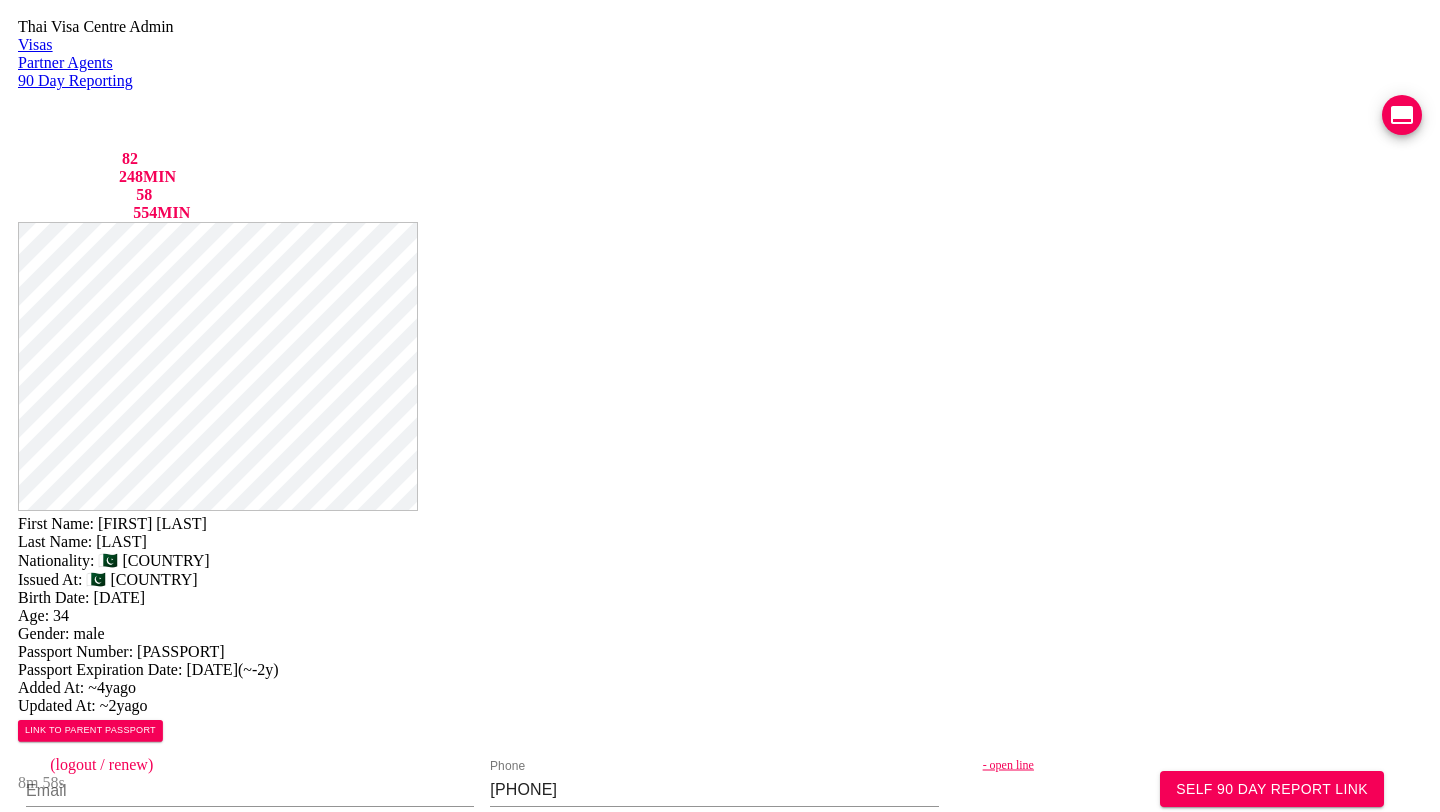 click on "[DATE]   company_line" at bounding box center [58, 1528] 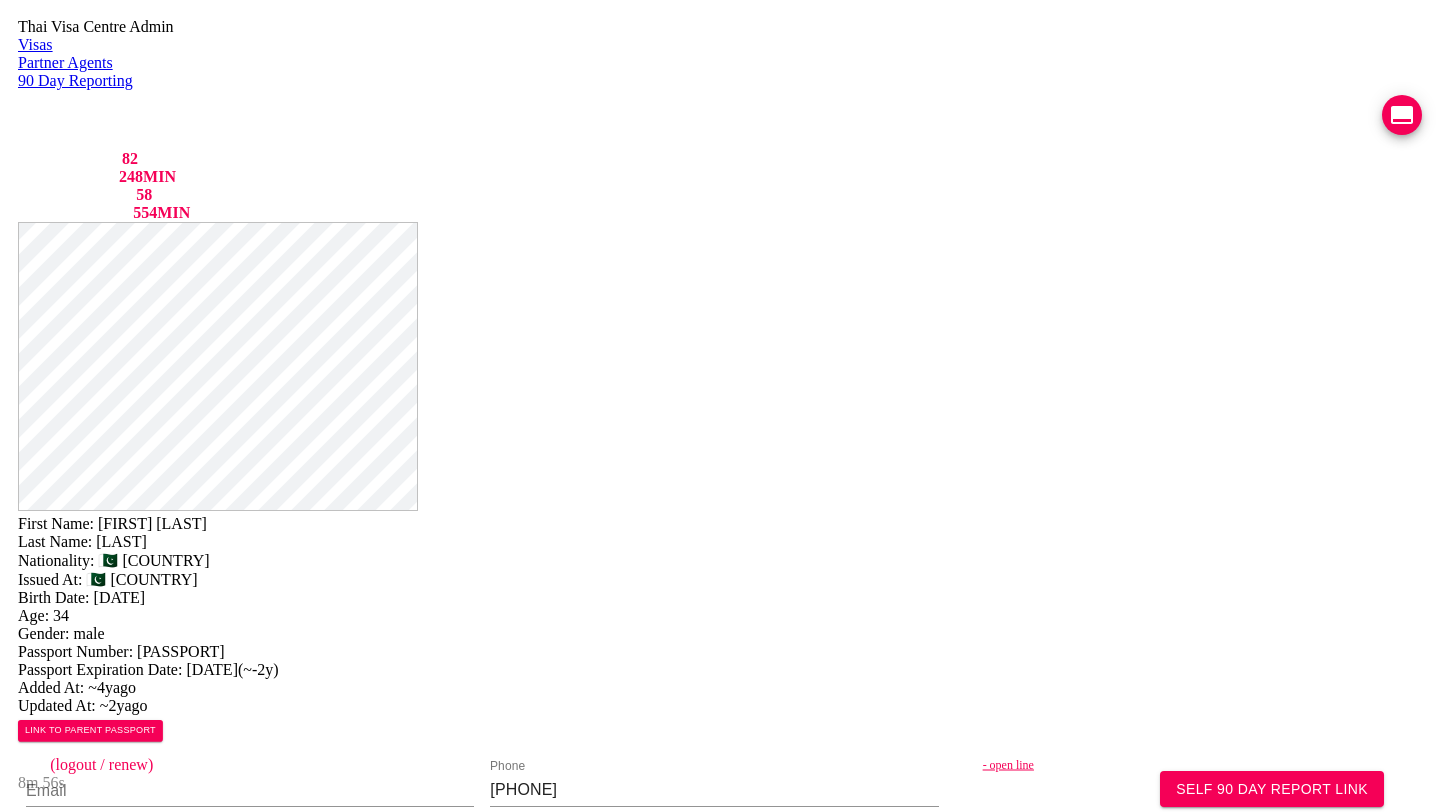 scroll, scrollTop: 0, scrollLeft: 0, axis: both 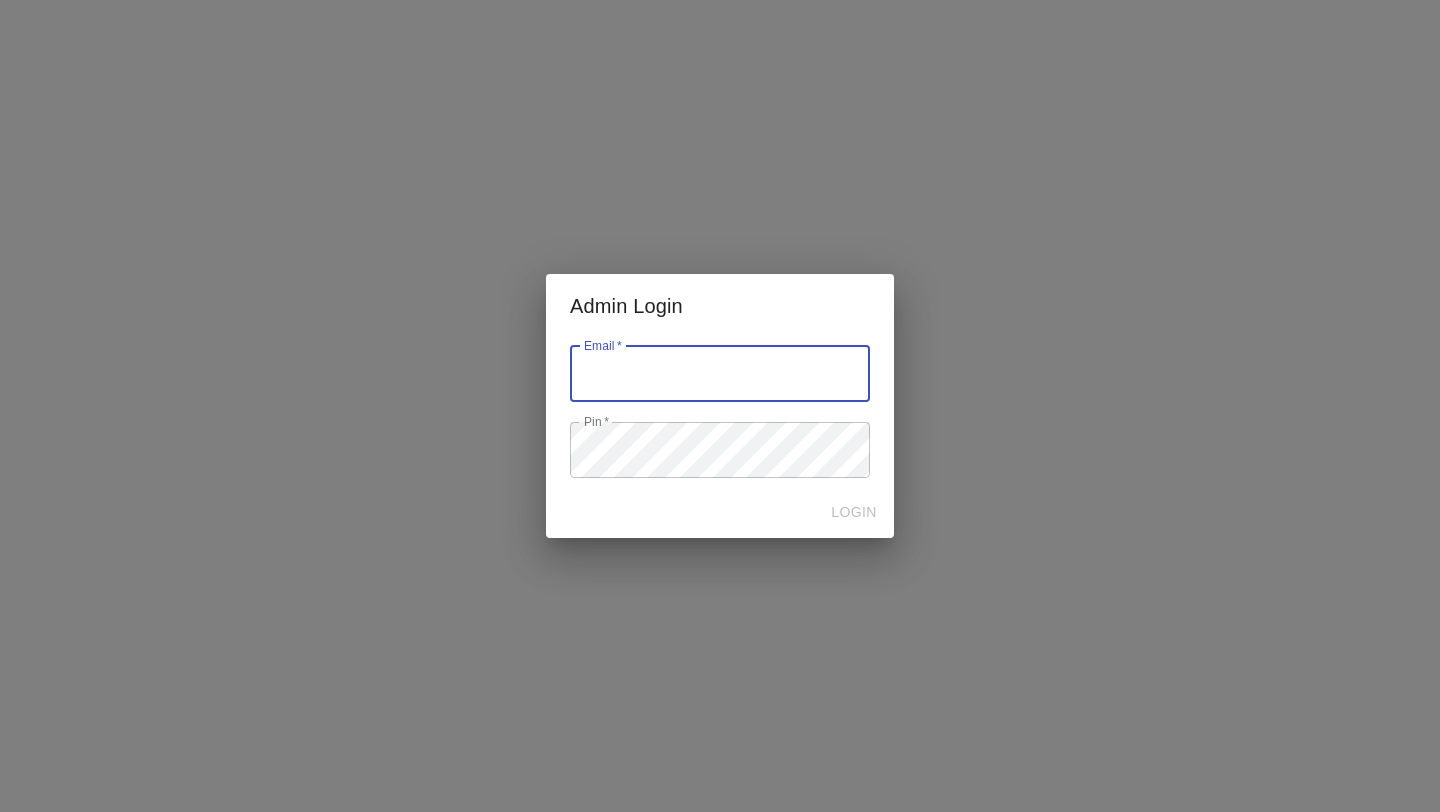 type on "jutamas.yaiimaijn@gmail.com" 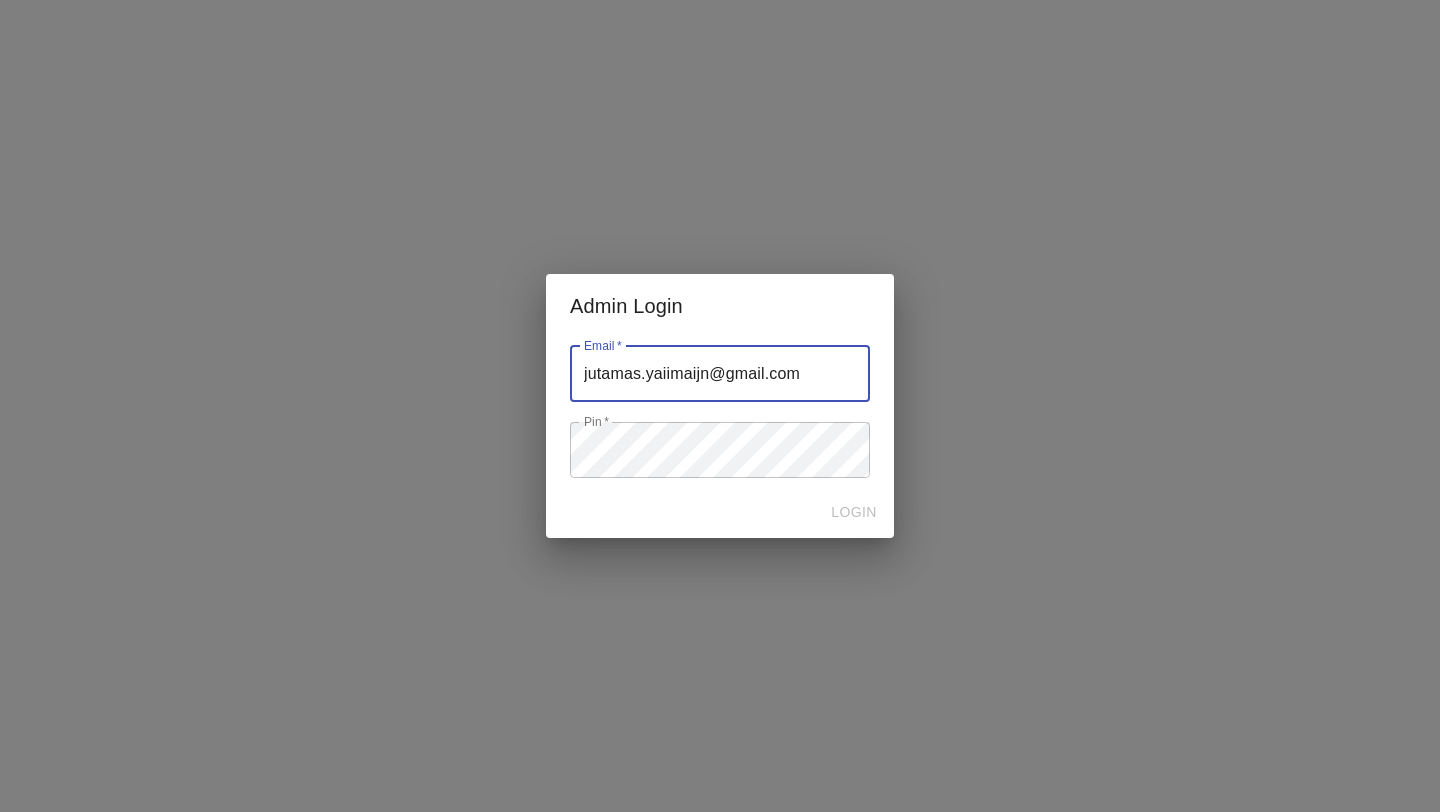 click on "LOGIN" at bounding box center [720, 512] 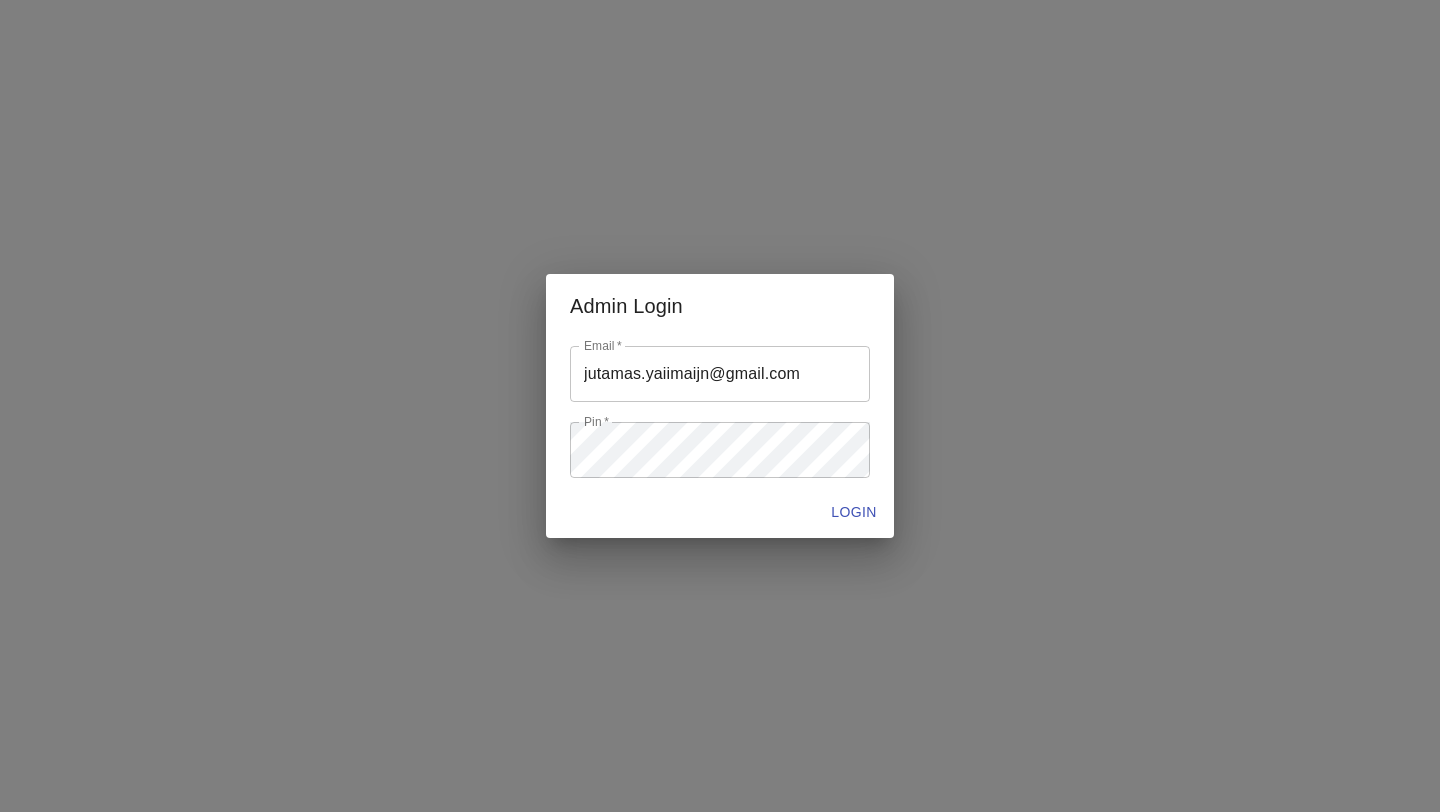 click on "LOGIN" at bounding box center (854, 512) 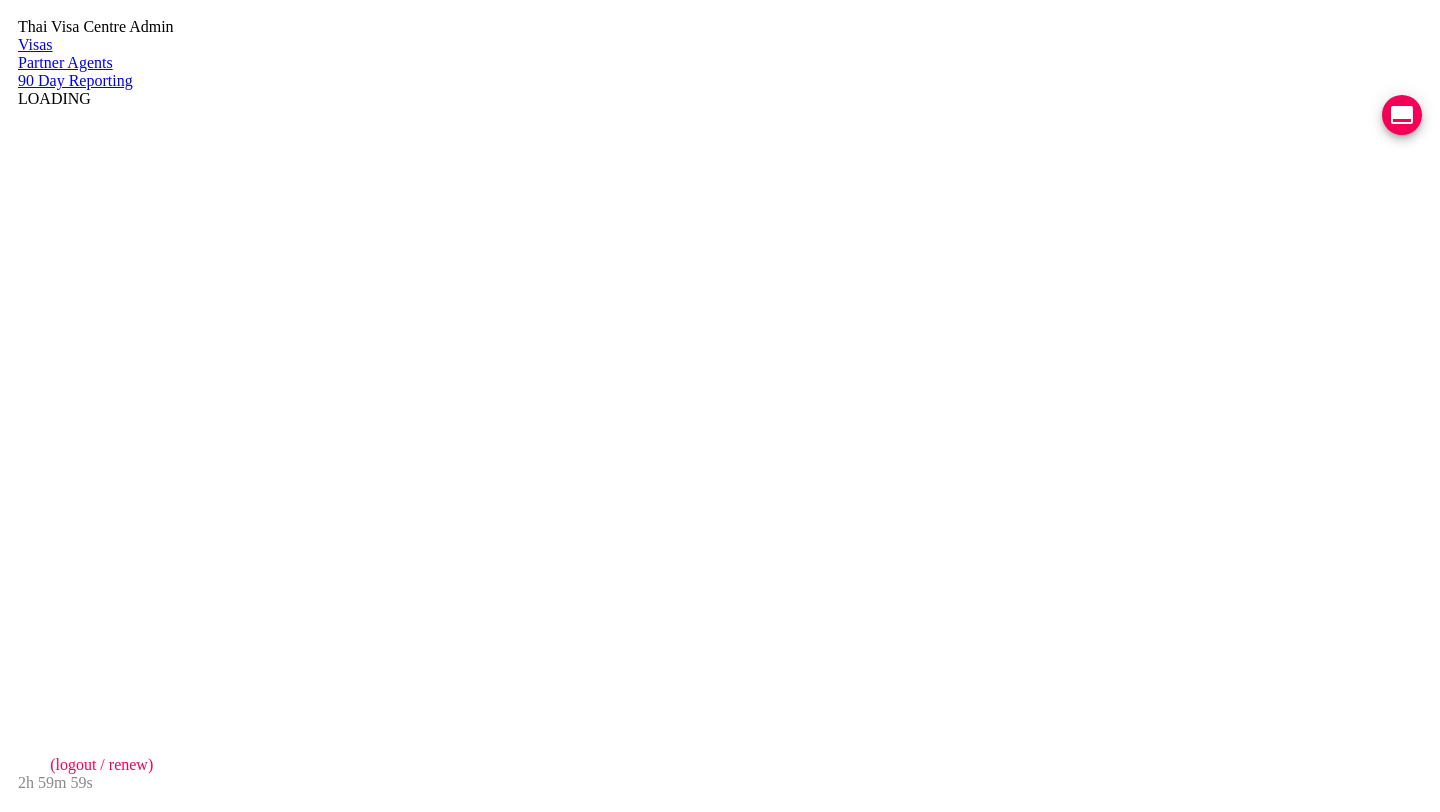 scroll, scrollTop: 0, scrollLeft: 0, axis: both 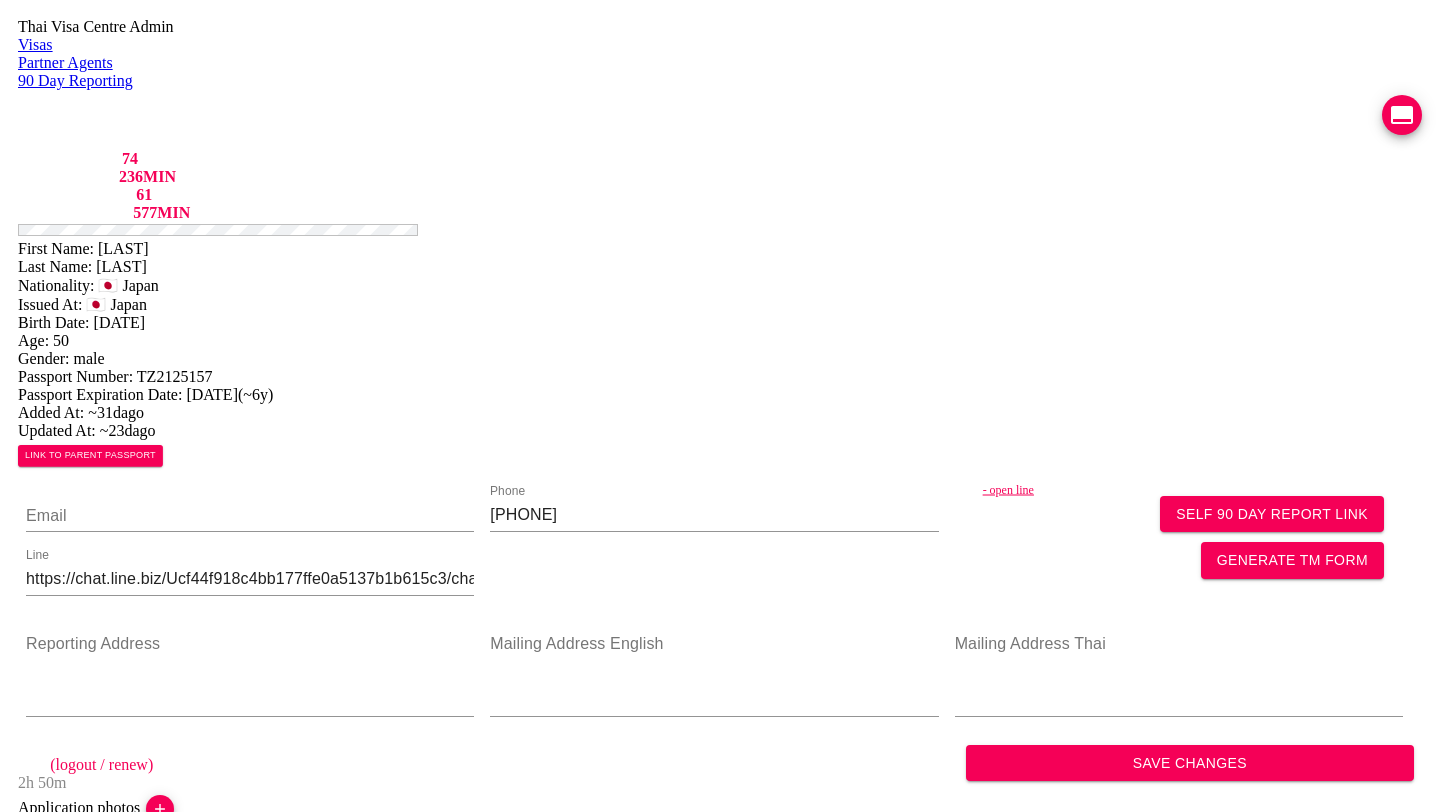 click on "- open line" at bounding box center [1213, 489] 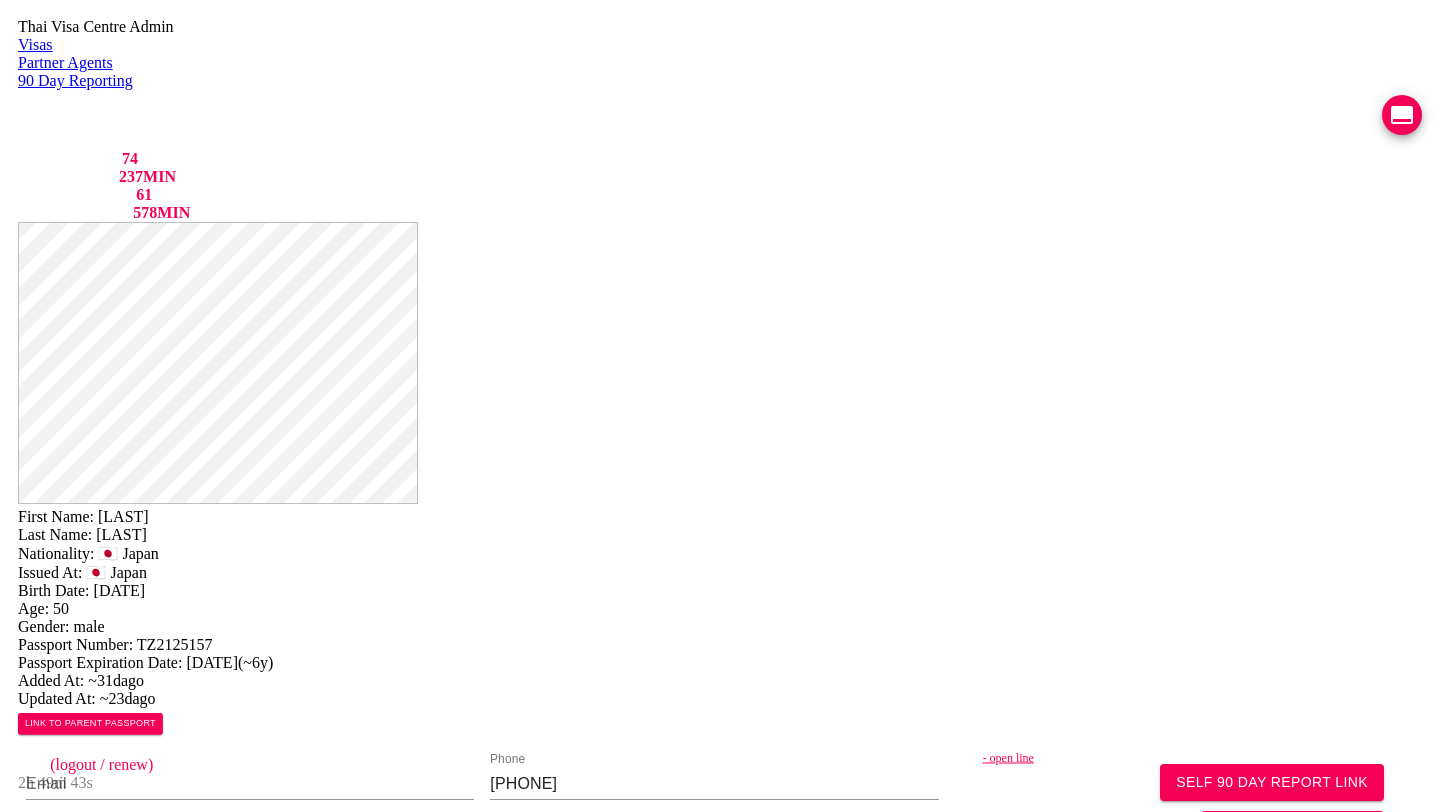scroll, scrollTop: 1199, scrollLeft: 0, axis: vertical 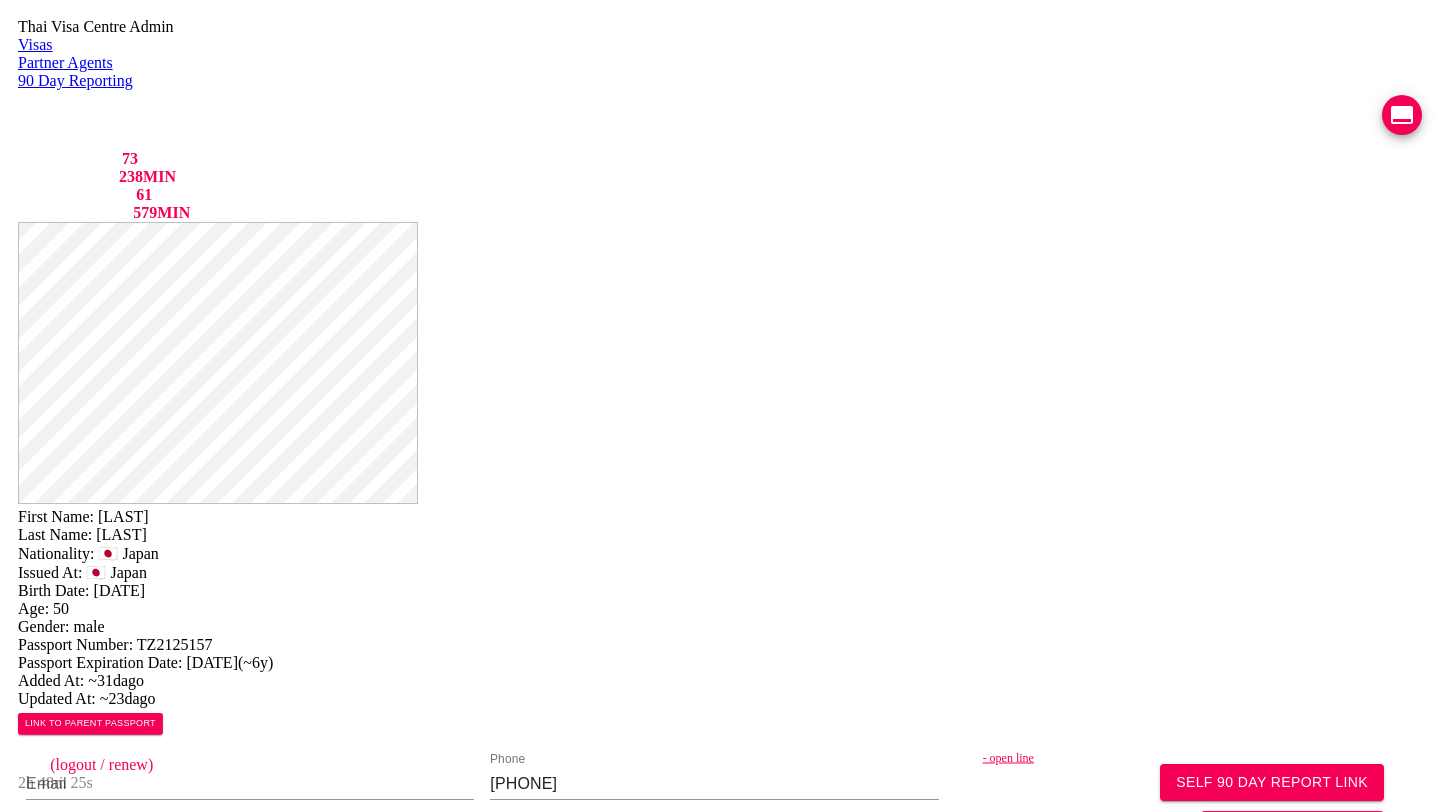 click on "092-457-9442 44/57 Lardphrao soi15 Chompon, Chatuchak, Bangkok 10900 x ​" at bounding box center [1147, 1777] 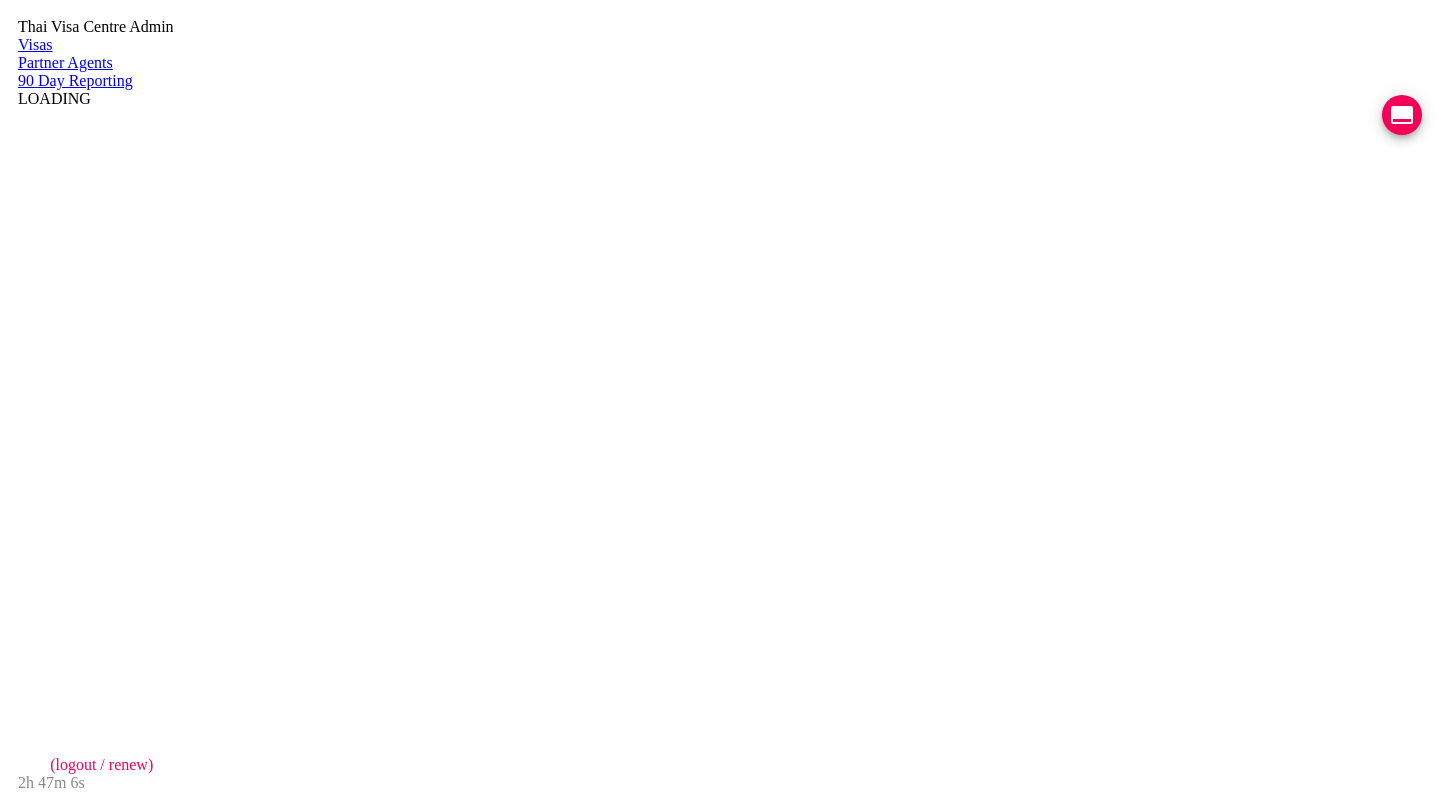 scroll, scrollTop: 0, scrollLeft: 0, axis: both 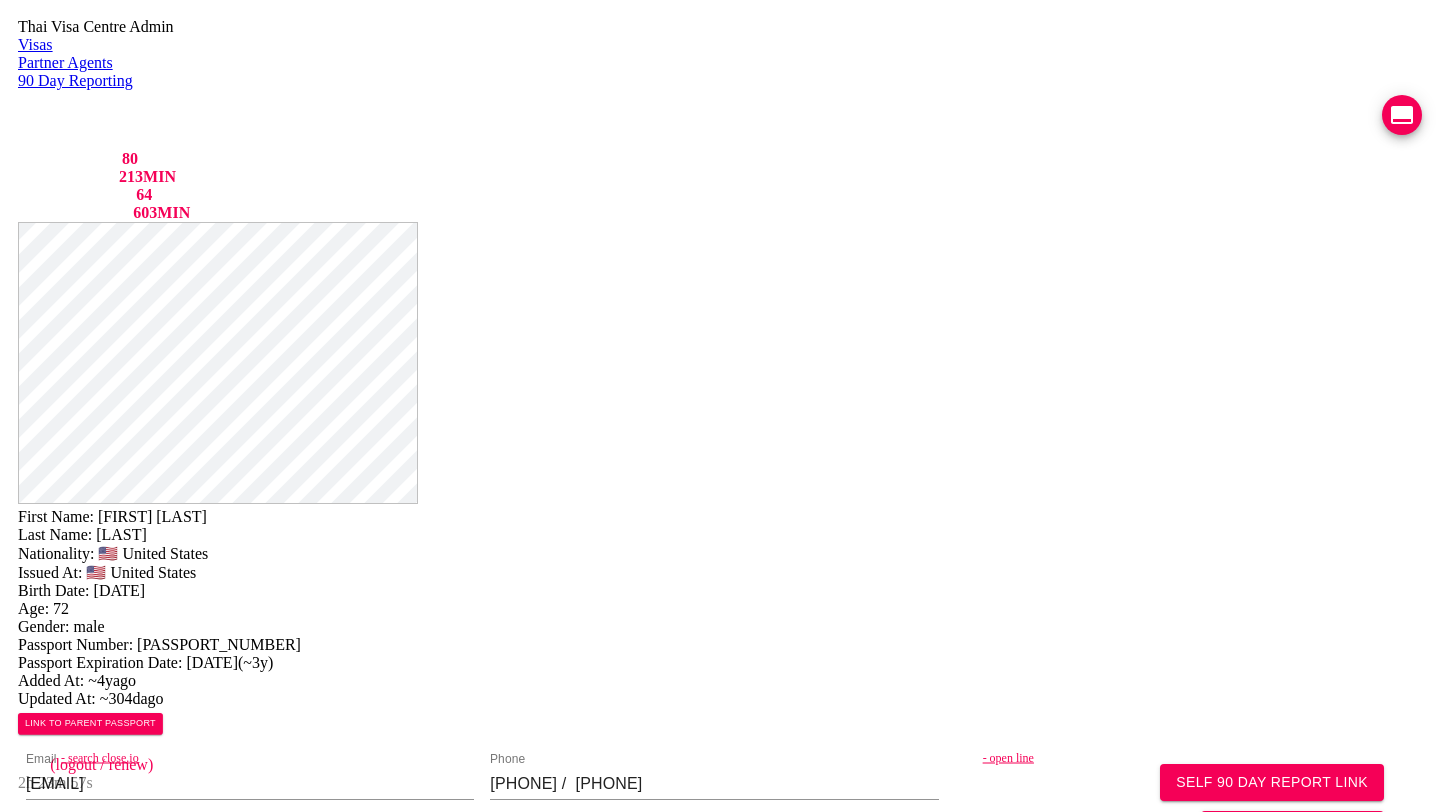 click on "First Name:   [FIRST] Last Name:   [LAST] Nationality:   🇺🇸   United States Issued At:   🇺🇸   United States Birth Date:   [DATE] Age:   72 Passport Number:   [PASSPORT_NUMBER] Passport Expiration Date:   [DATE]  (  ~3y  ) Added At:   ~4y  ago Updated At:   ~304d  ago LINK TO PARENT PASSPORT" at bounding box center (720, 626) 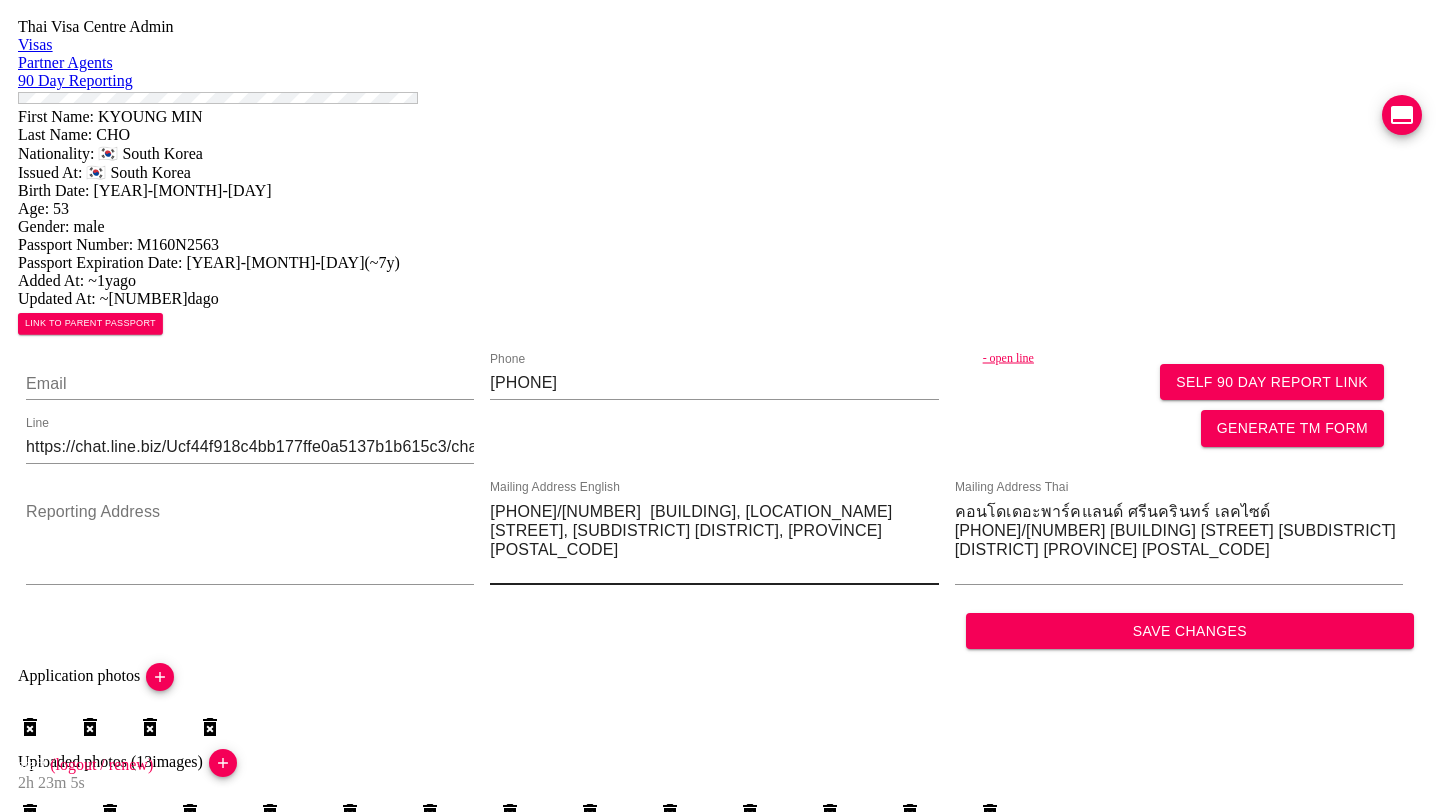 scroll, scrollTop: 0, scrollLeft: 0, axis: both 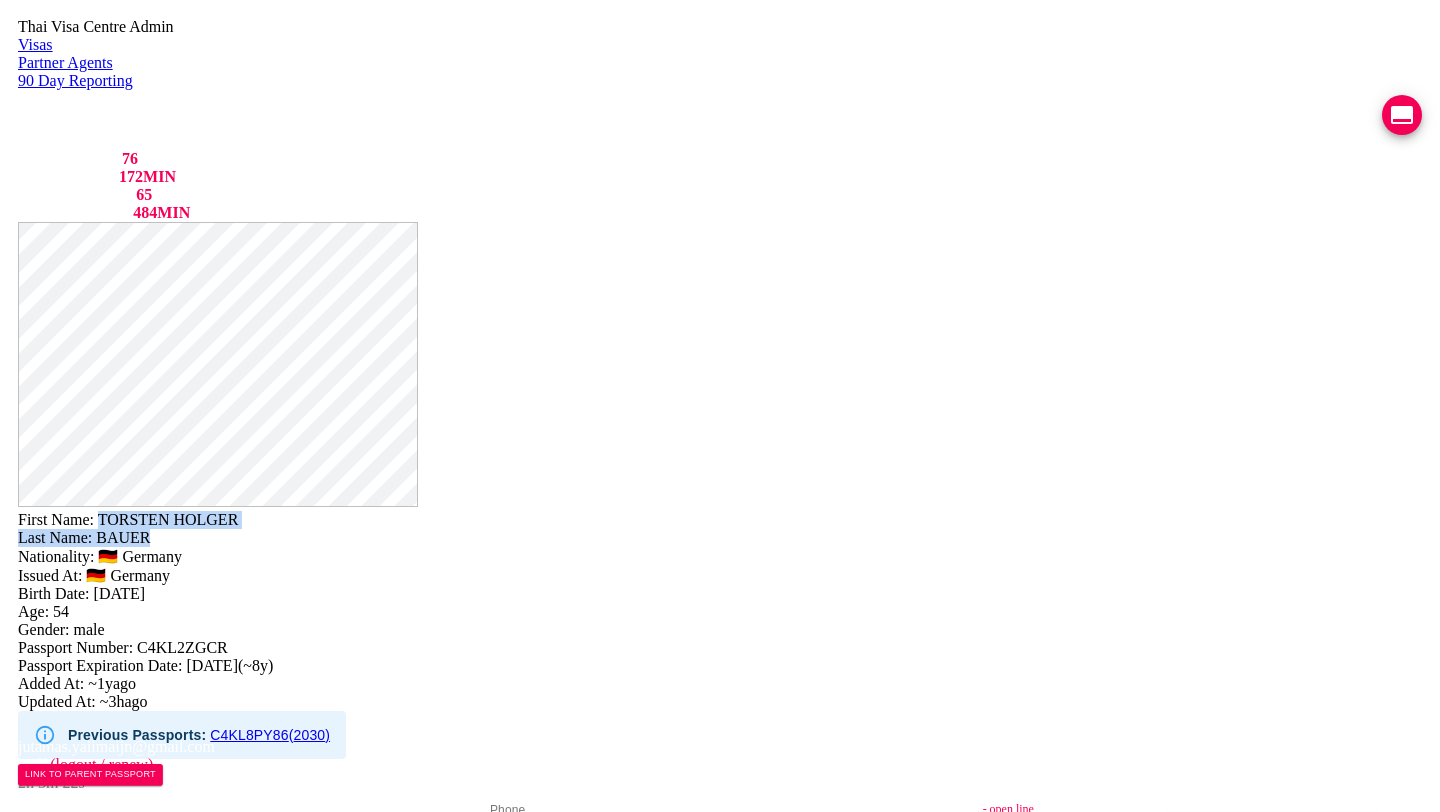drag, startPoint x: 781, startPoint y: 42, endPoint x: 861, endPoint y: 74, distance: 86.162636 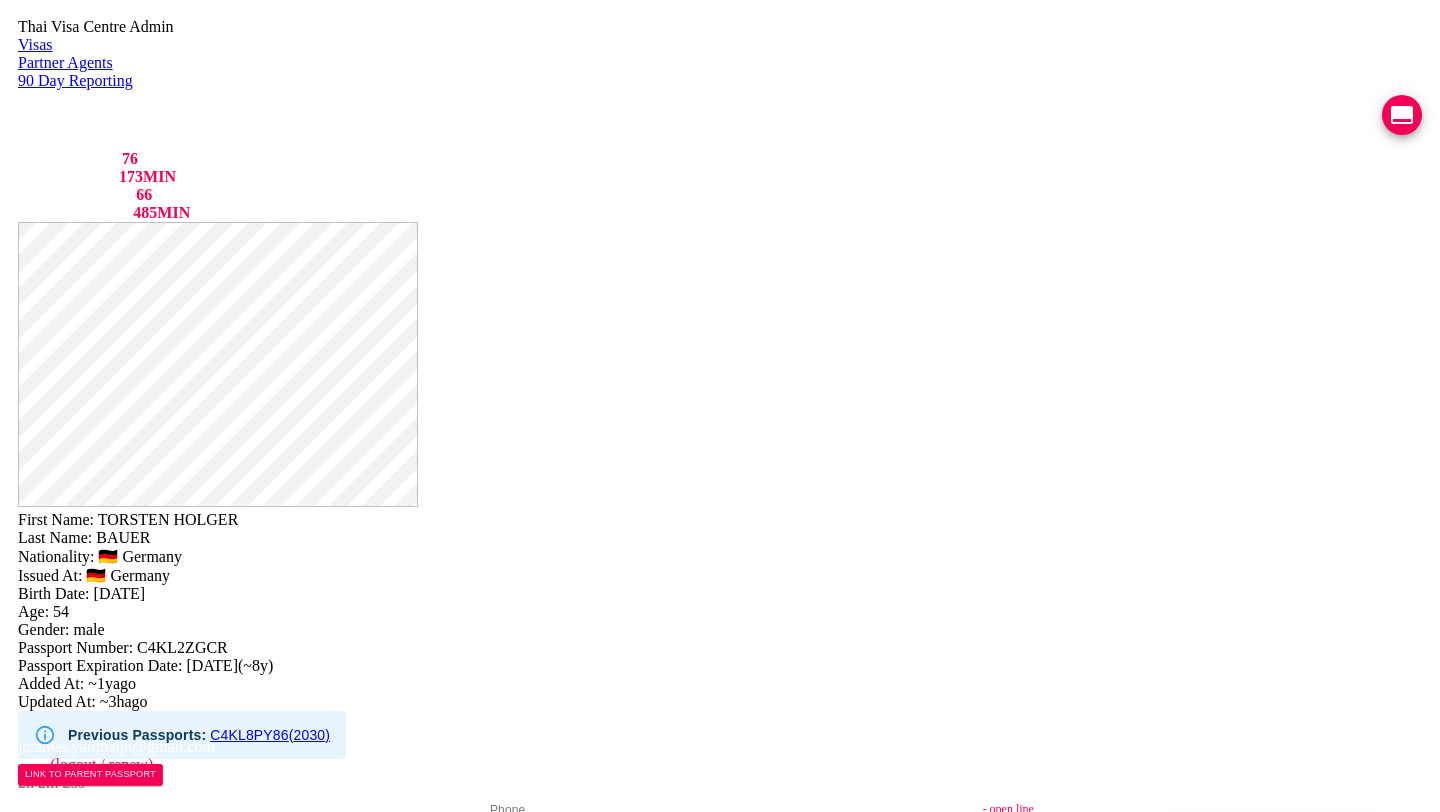click on "Phone [PHONE]" at bounding box center [714, 827] 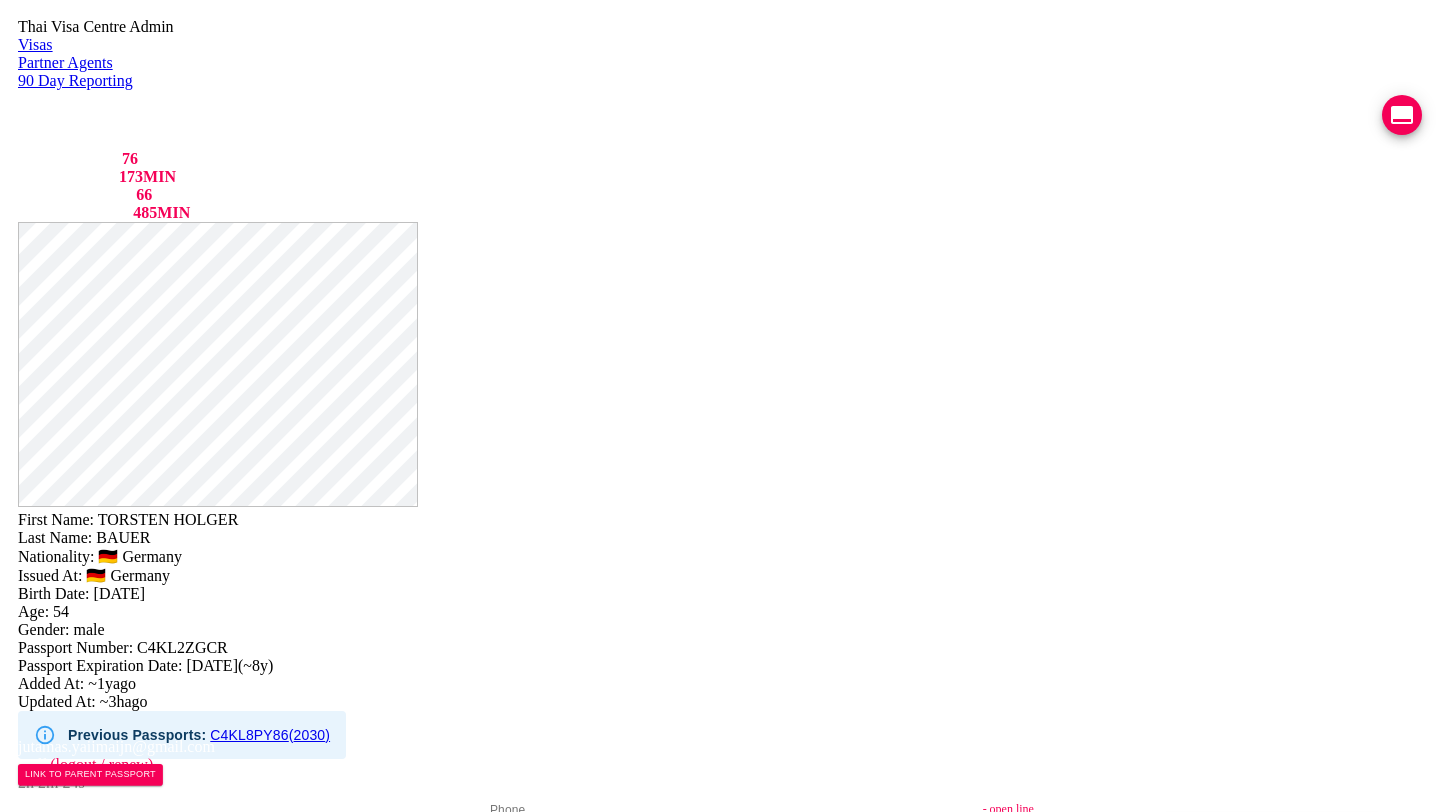 click on "Phone [PHONE]" at bounding box center [714, 827] 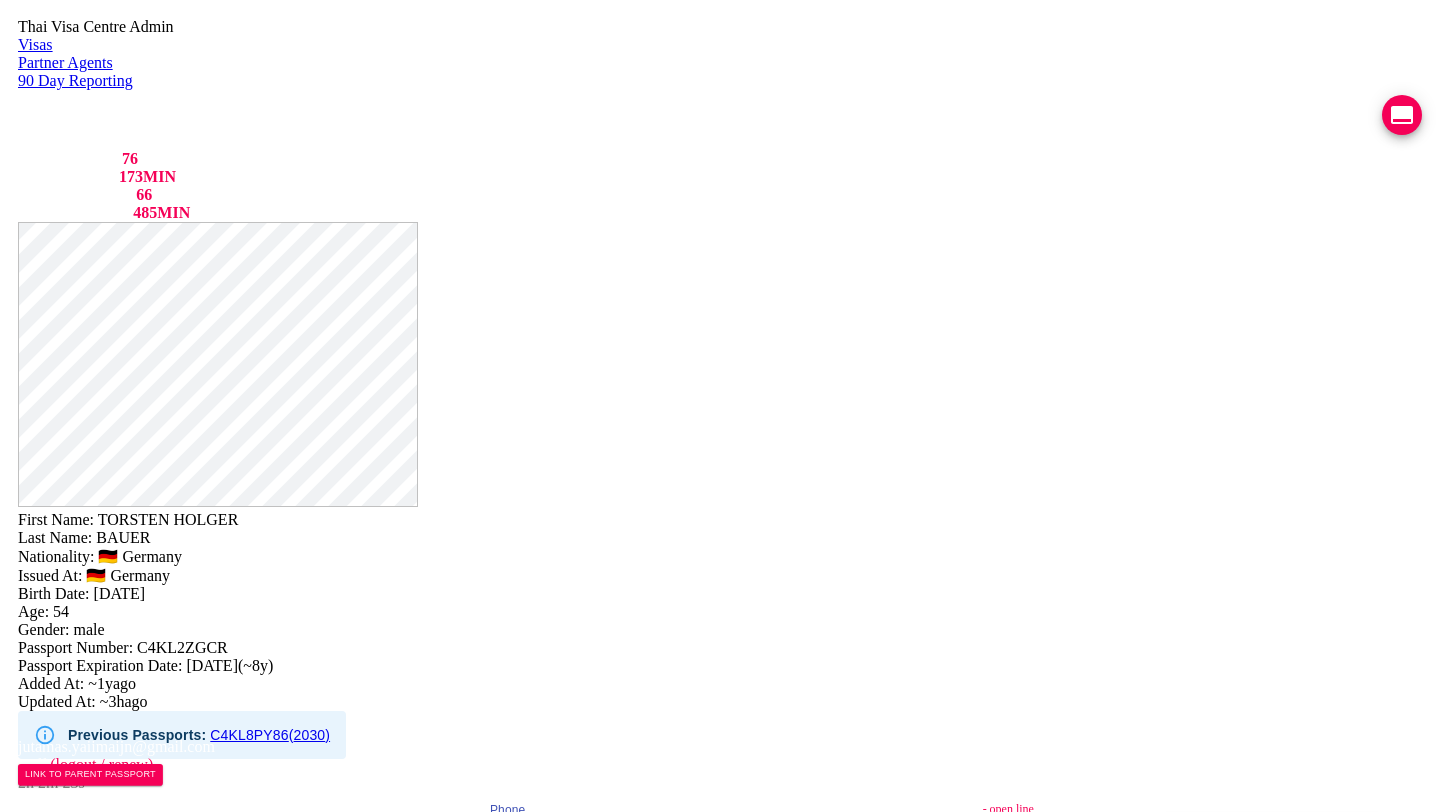 click on "[PHONE]" at bounding box center [714, 835] 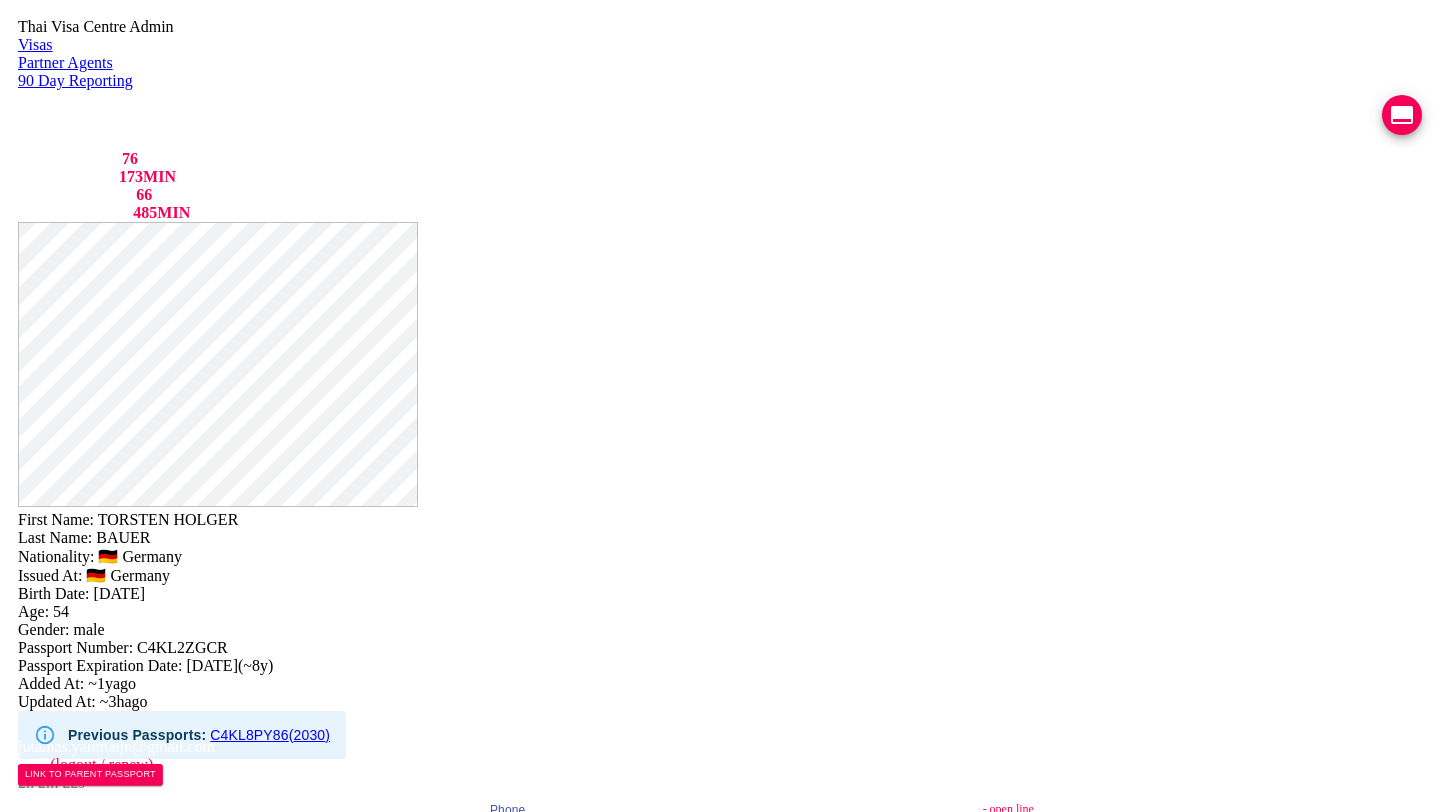 drag, startPoint x: 856, startPoint y: 409, endPoint x: 580, endPoint y: 418, distance: 276.1467 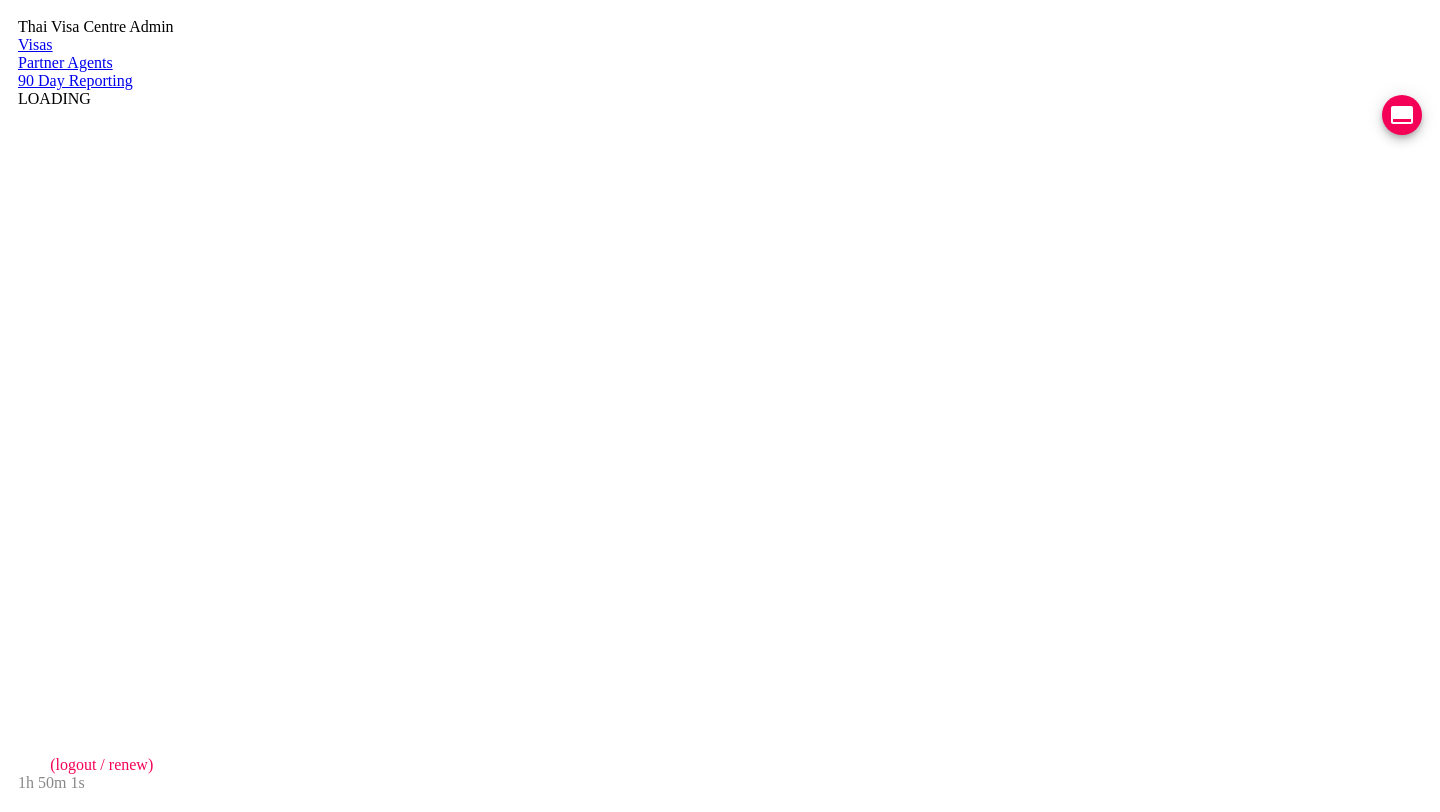 scroll, scrollTop: 0, scrollLeft: 0, axis: both 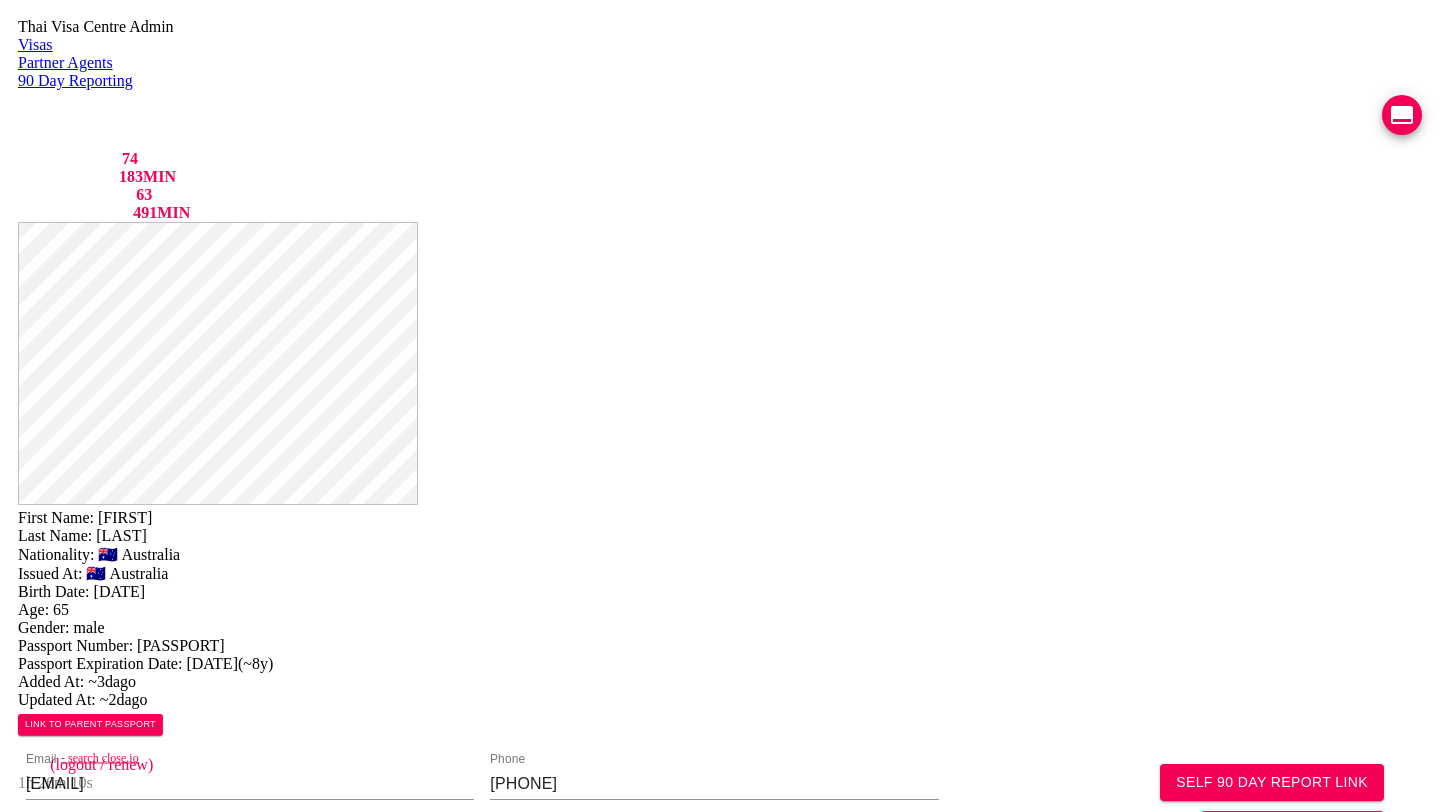click at bounding box center [1402, 115] 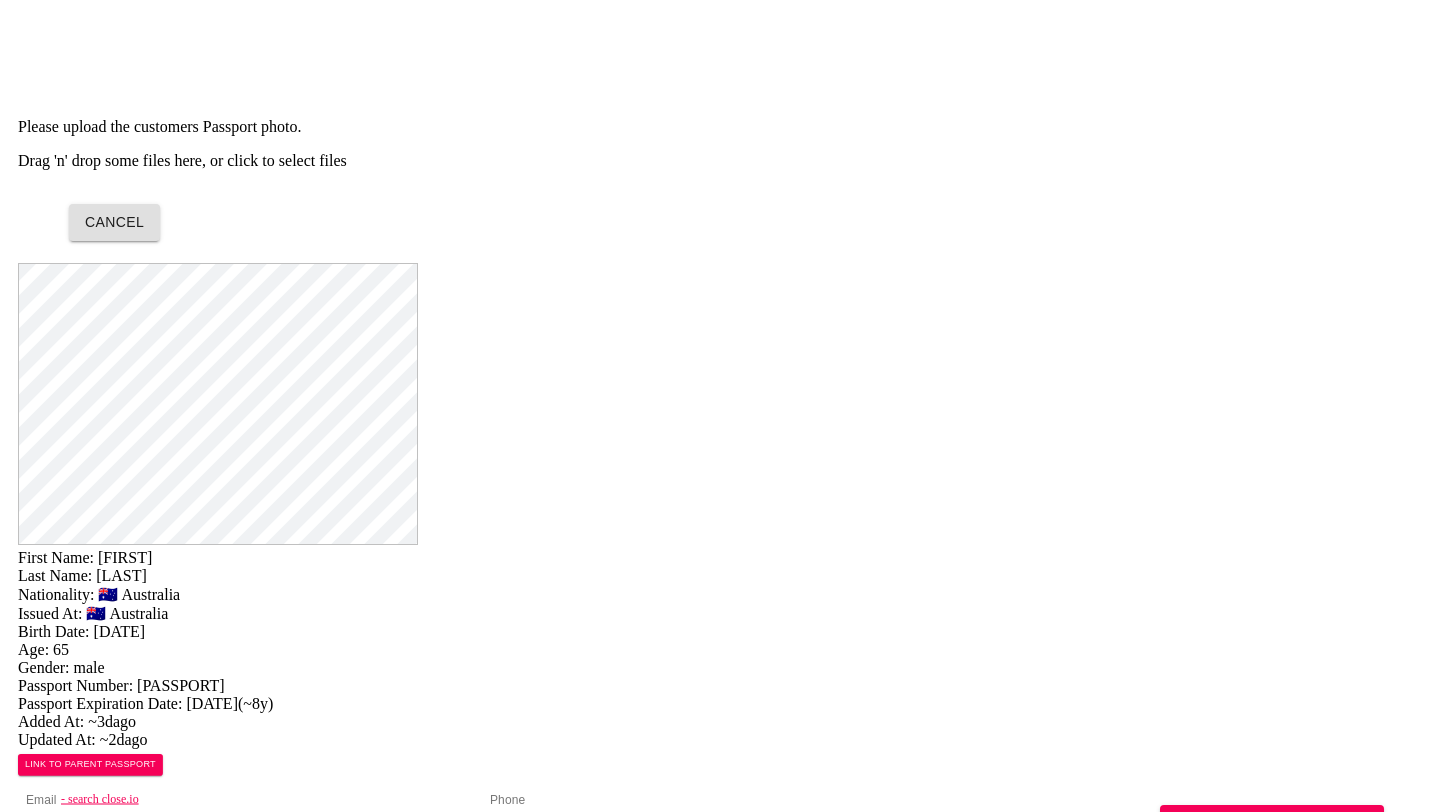 click on "Drag 'n' drop some files here, or click to select files" at bounding box center (720, 161) 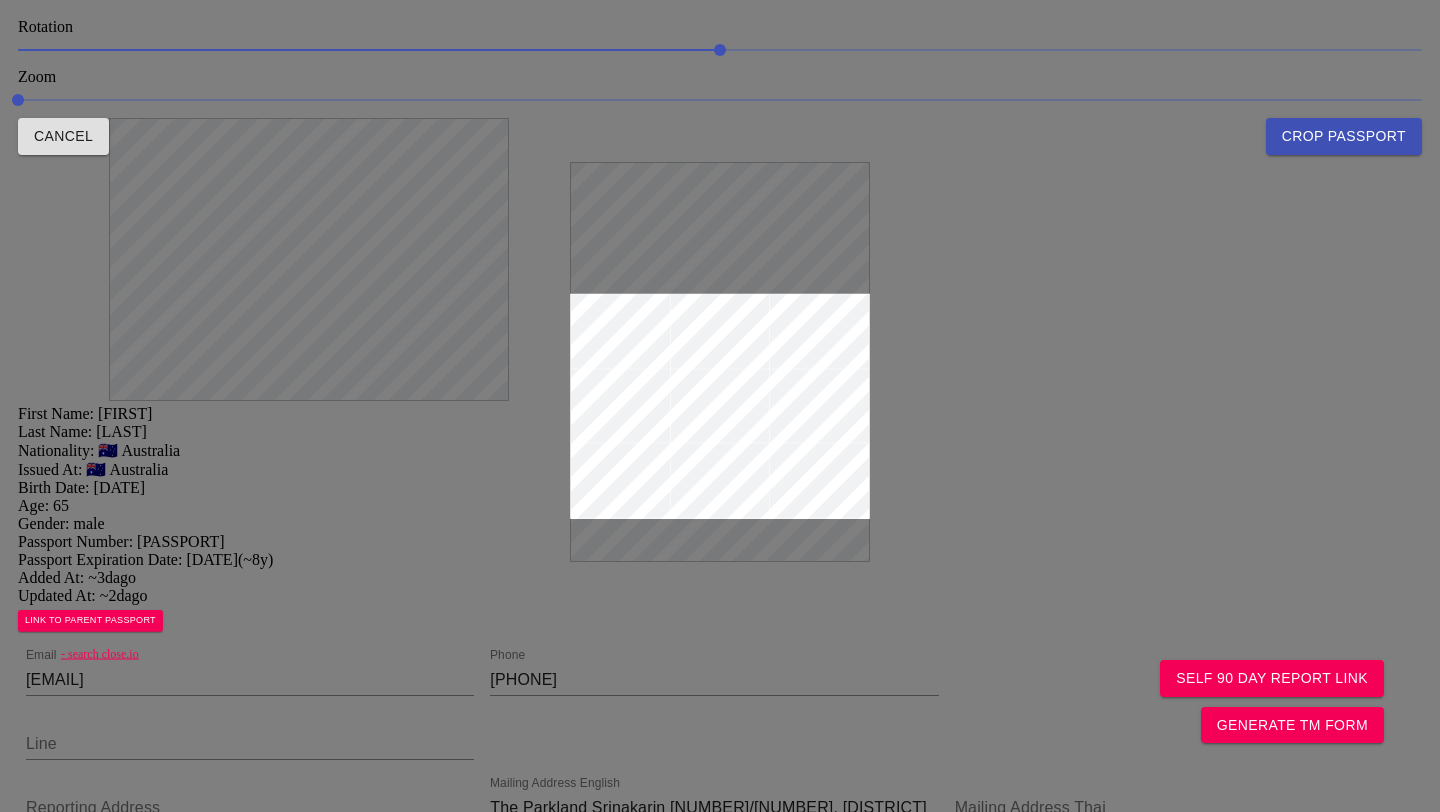 click at bounding box center [720, 406] 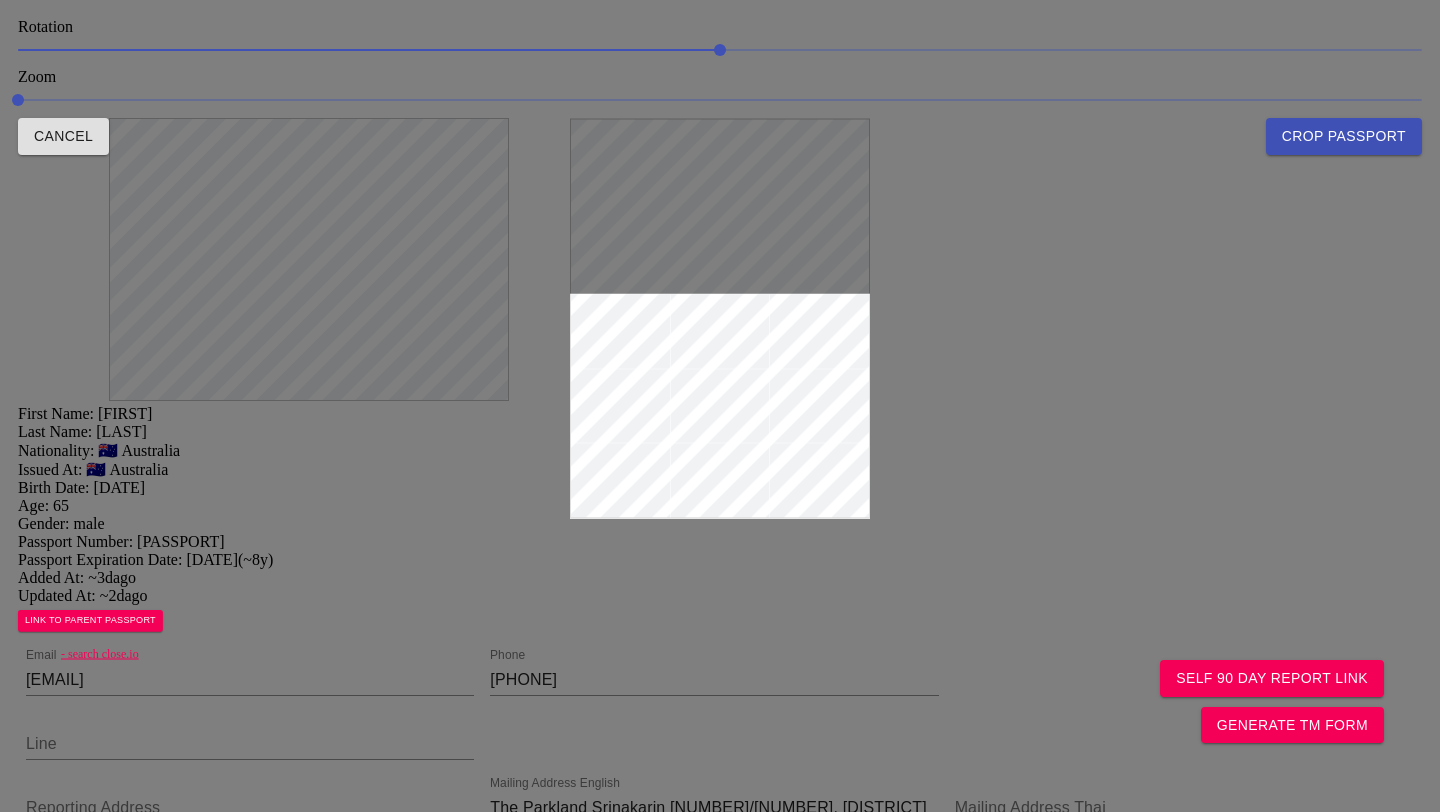 click on "Crop Passport" at bounding box center [1344, 136] 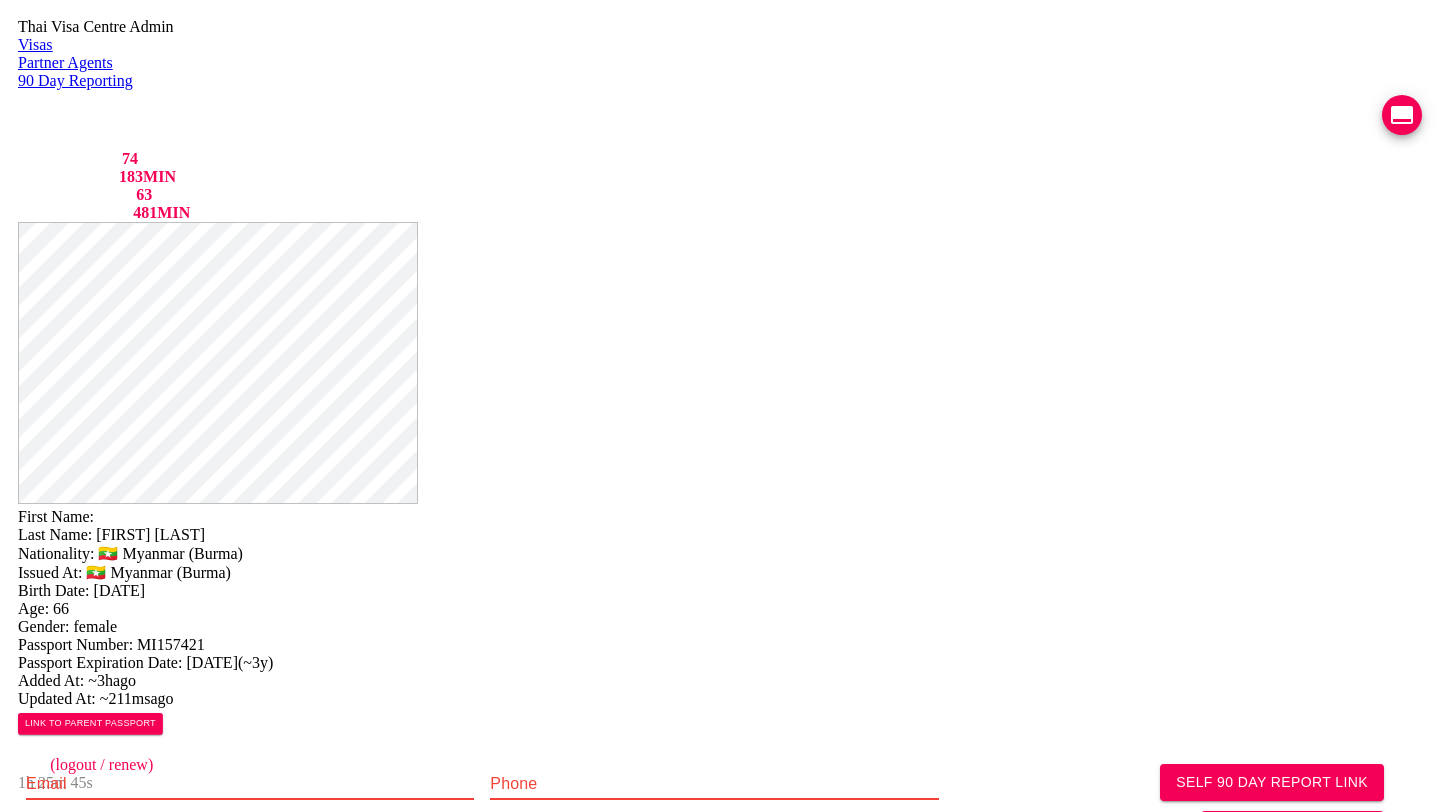 click at bounding box center [250, 848] 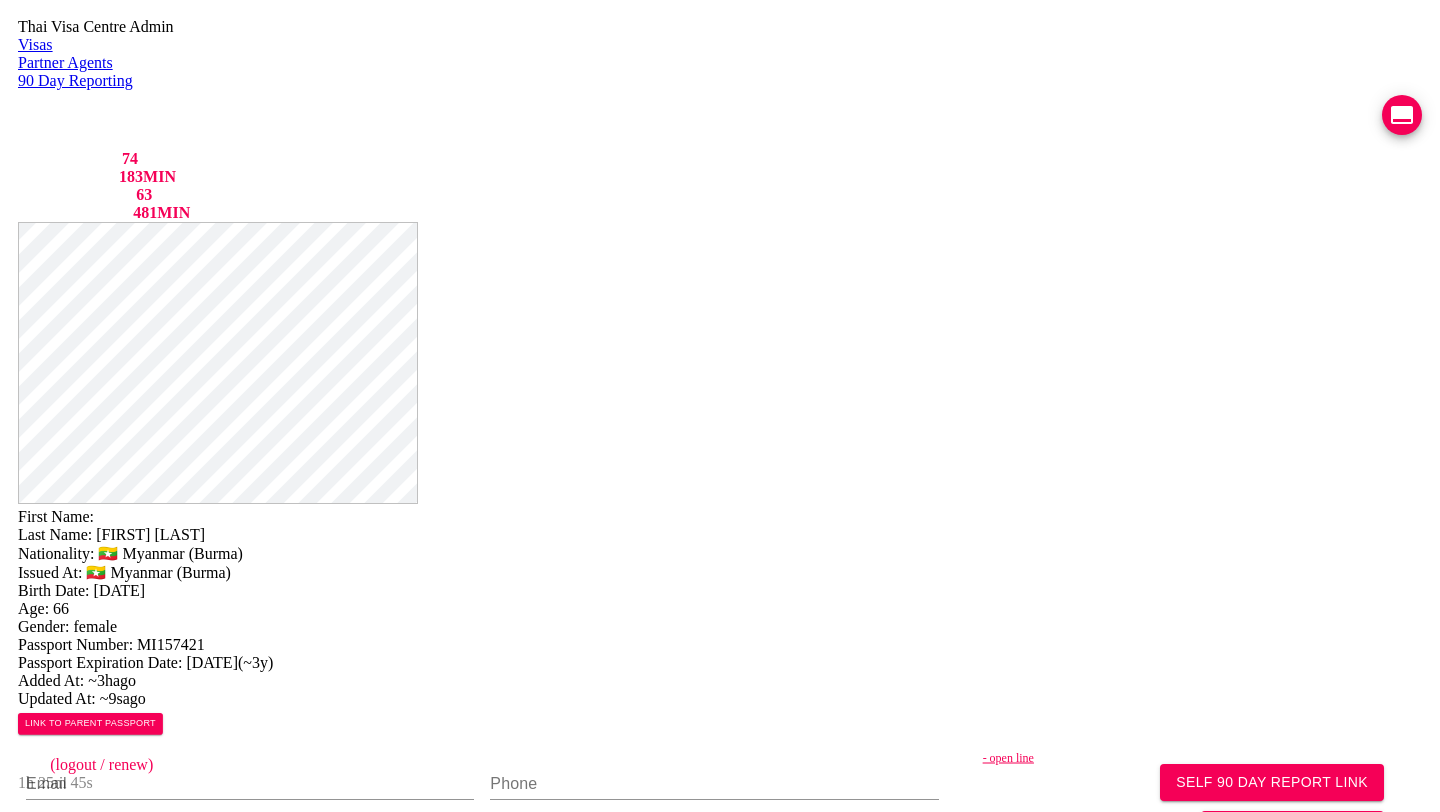 scroll, scrollTop: 0, scrollLeft: 386, axis: horizontal 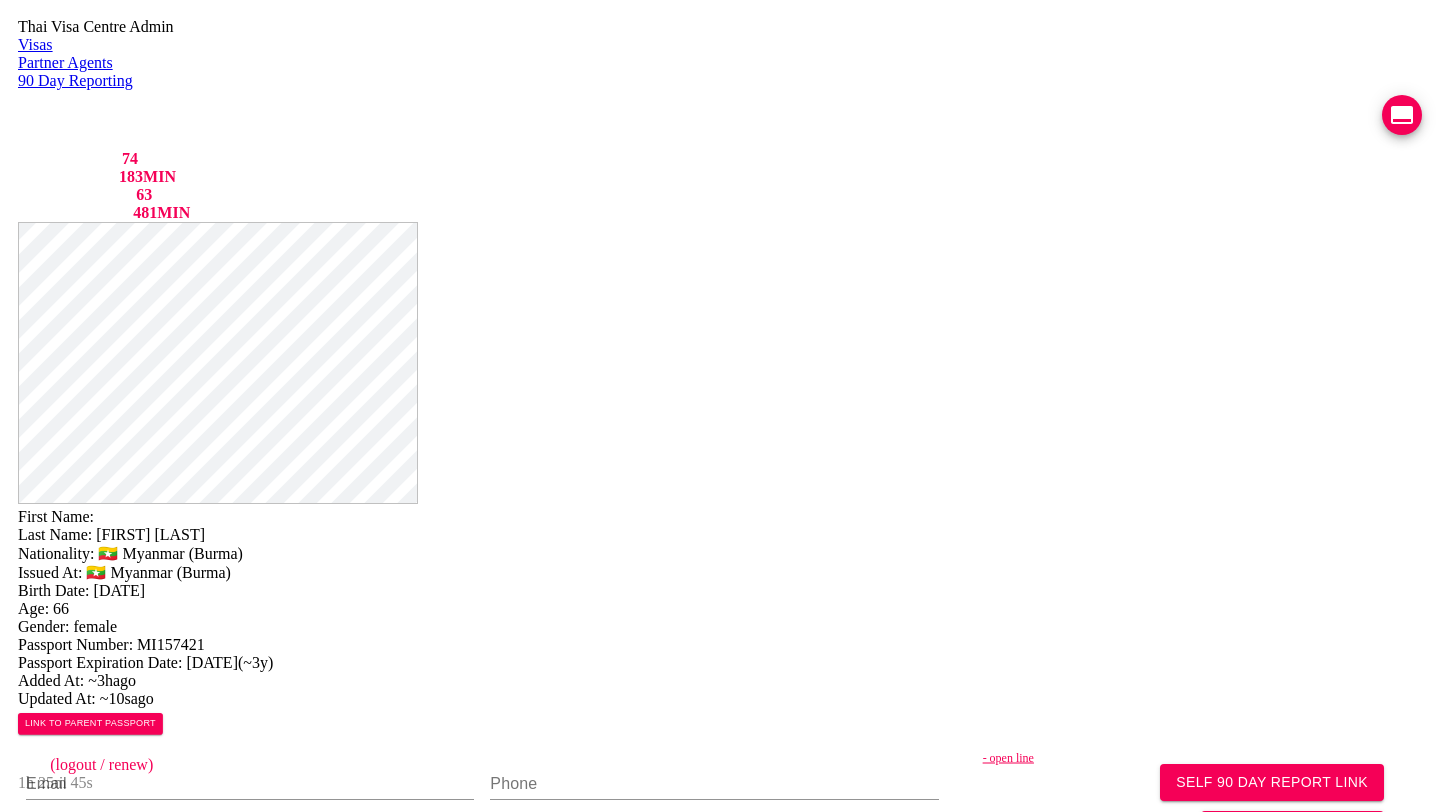 click on "Save Changes" at bounding box center (1190, 1031) 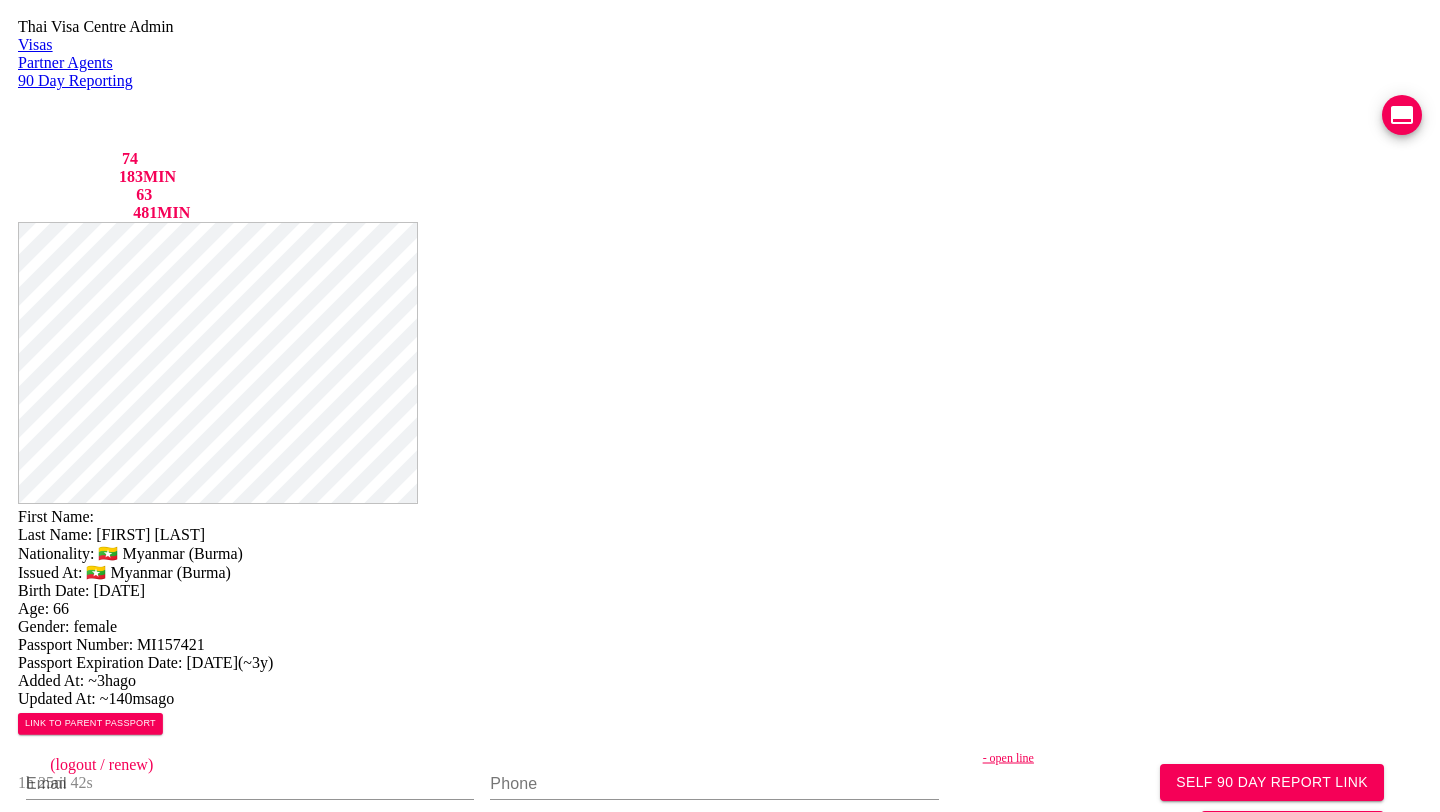 scroll, scrollTop: 286, scrollLeft: 0, axis: vertical 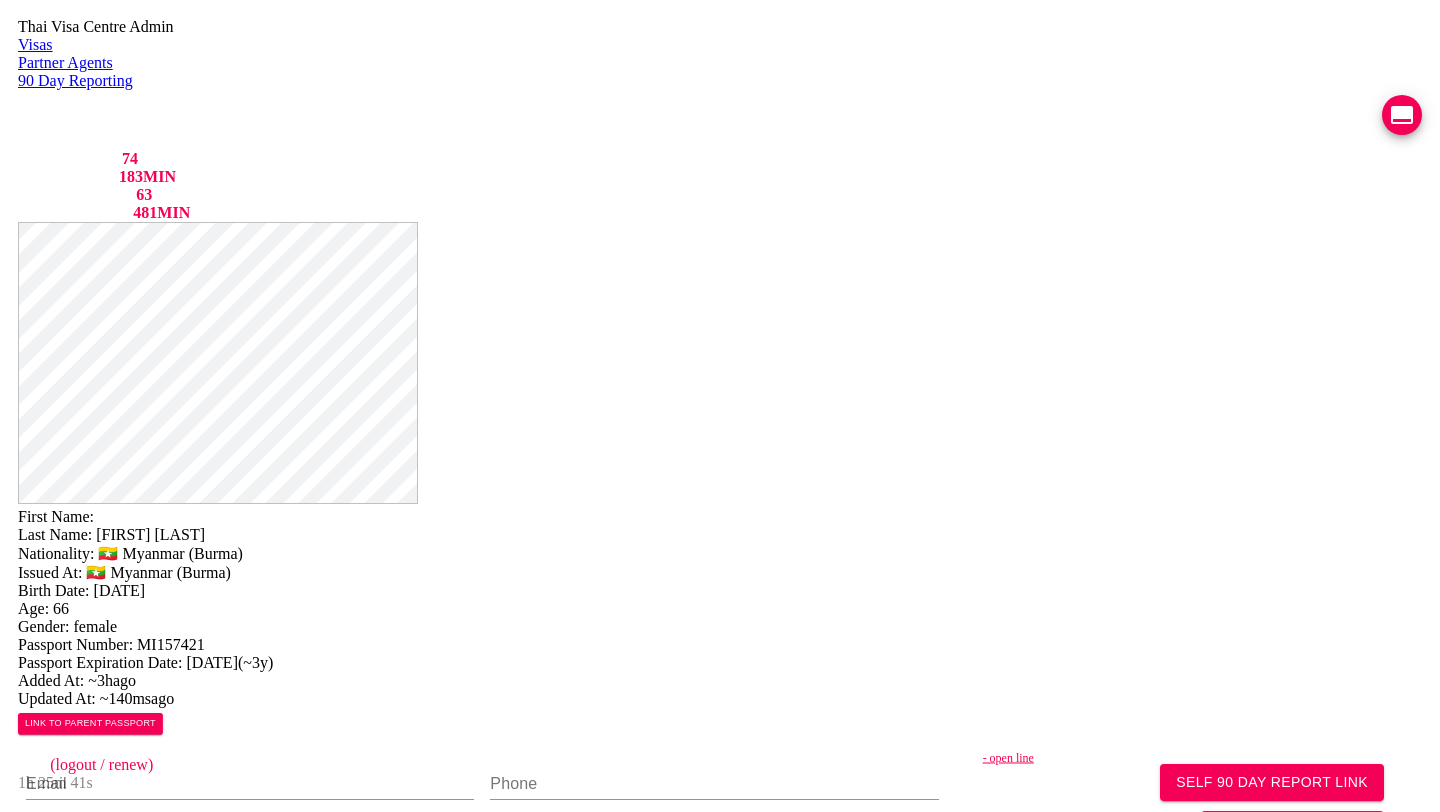 click at bounding box center [214, 1133] 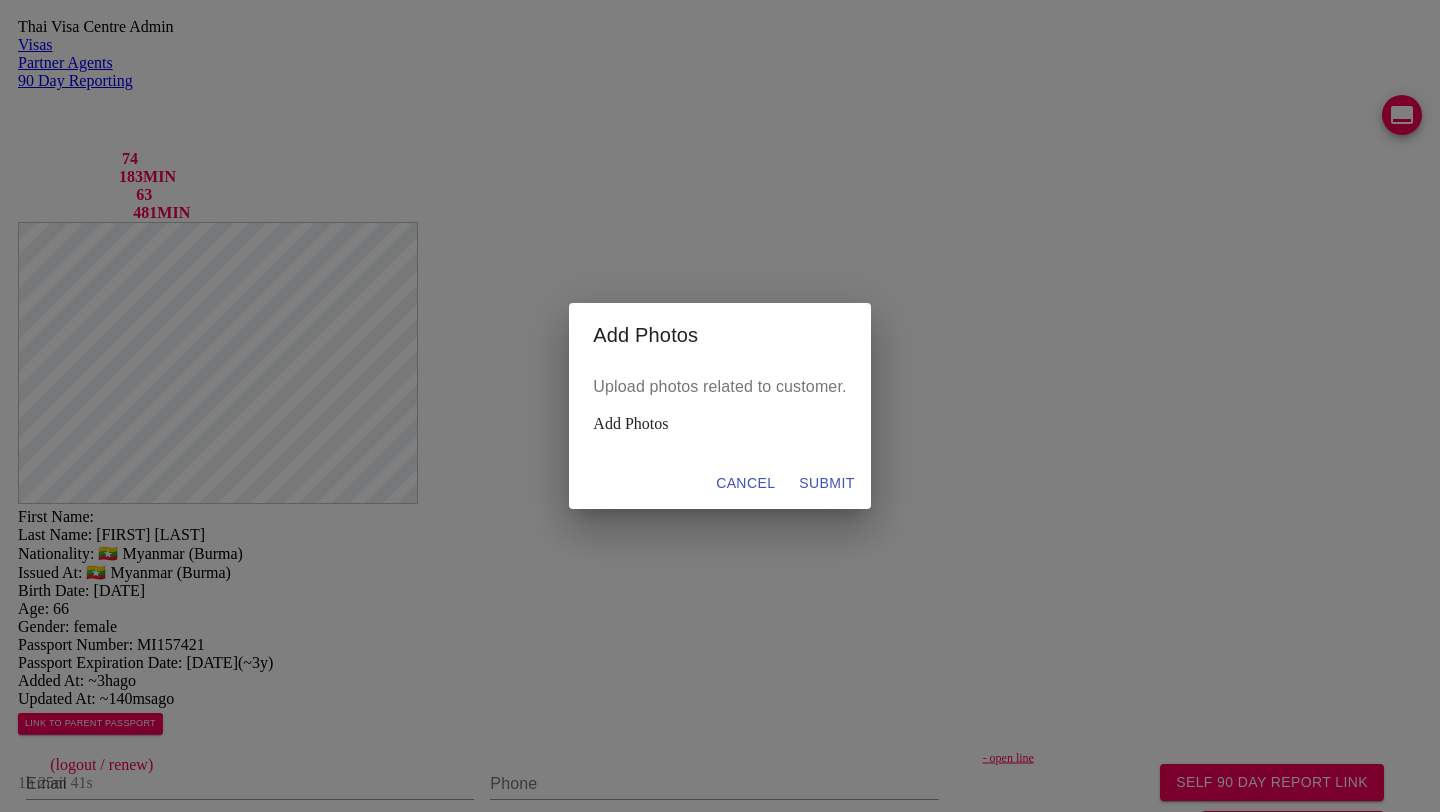 click on "Add Photos" at bounding box center [719, 424] 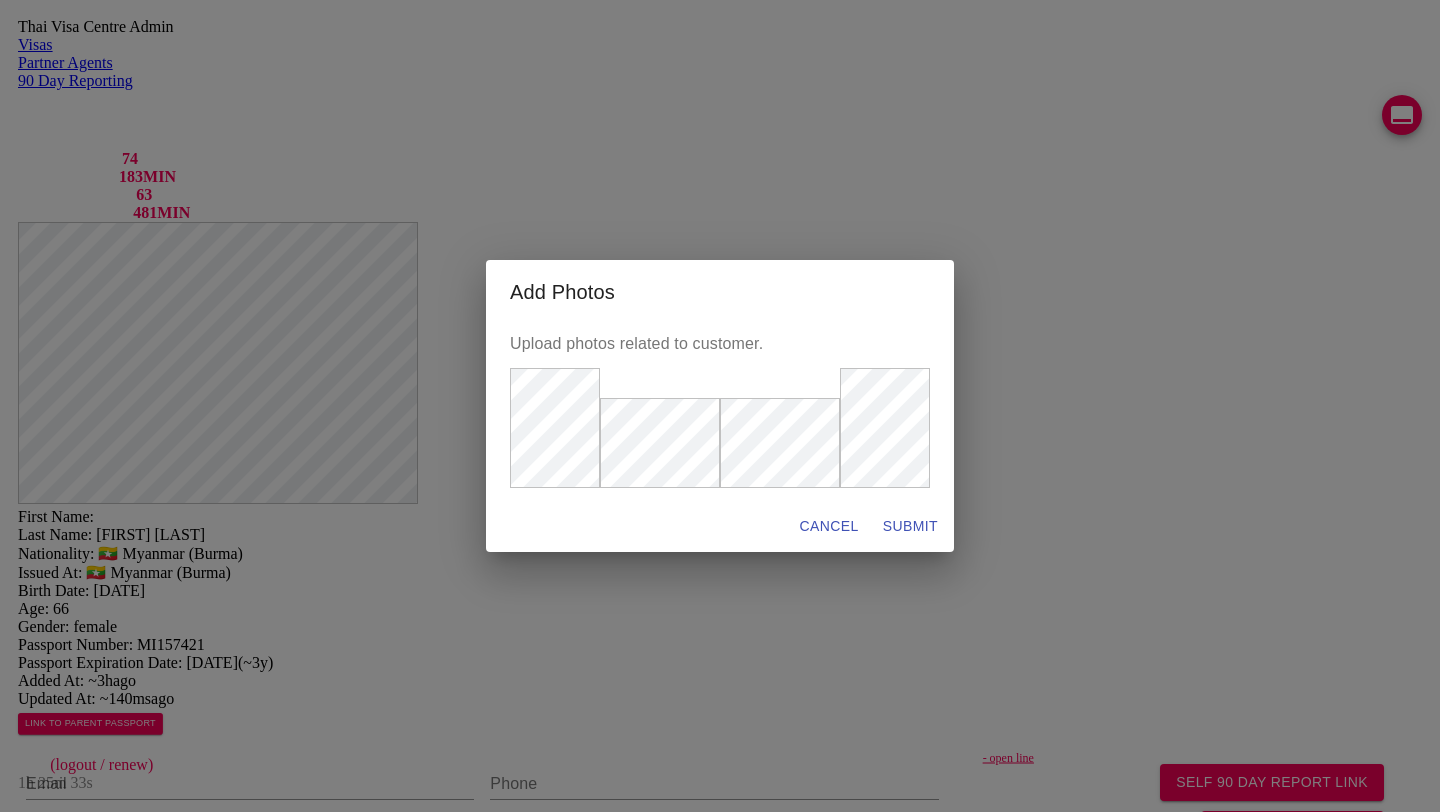 click on "SUBMIT" at bounding box center [829, 526] 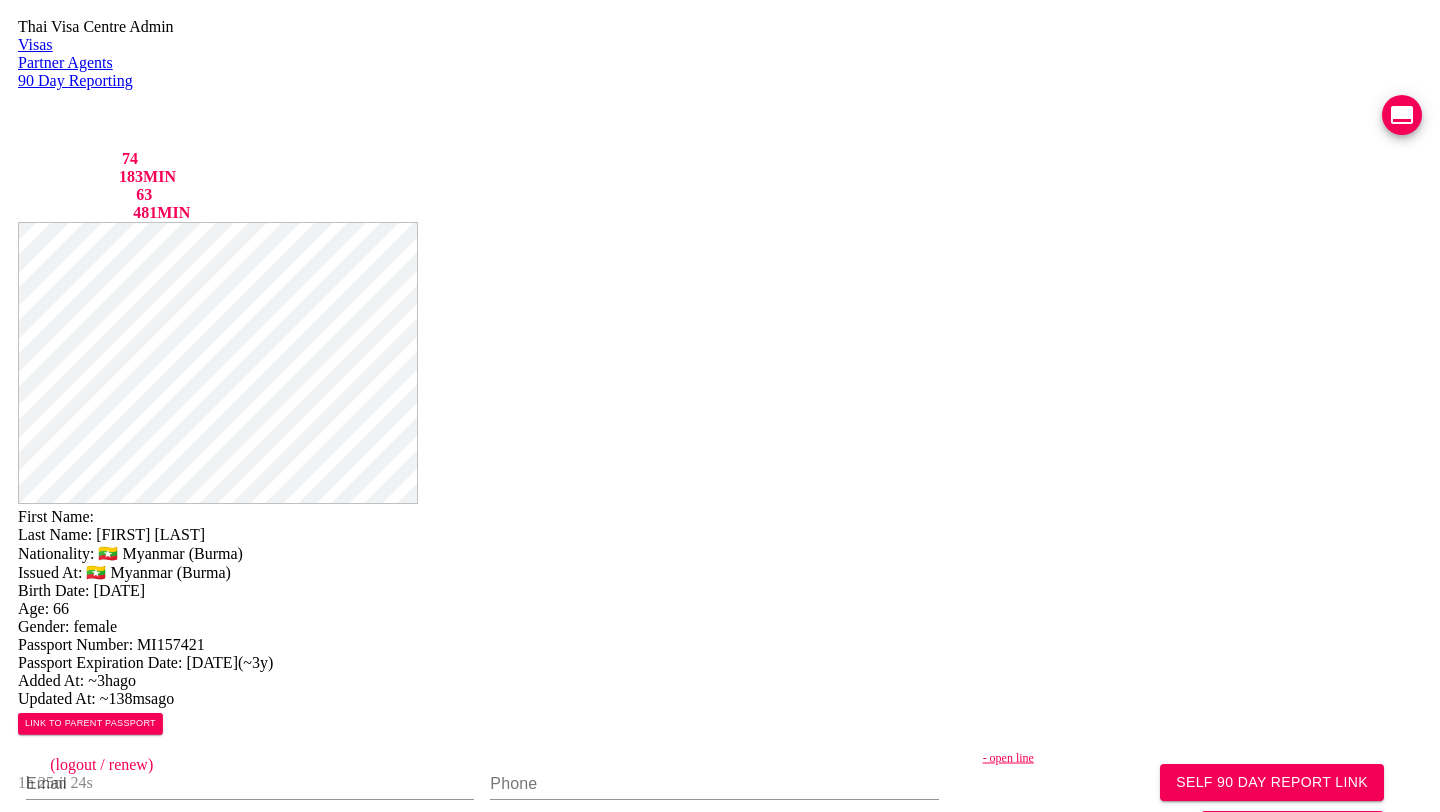 scroll, scrollTop: 0, scrollLeft: 0, axis: both 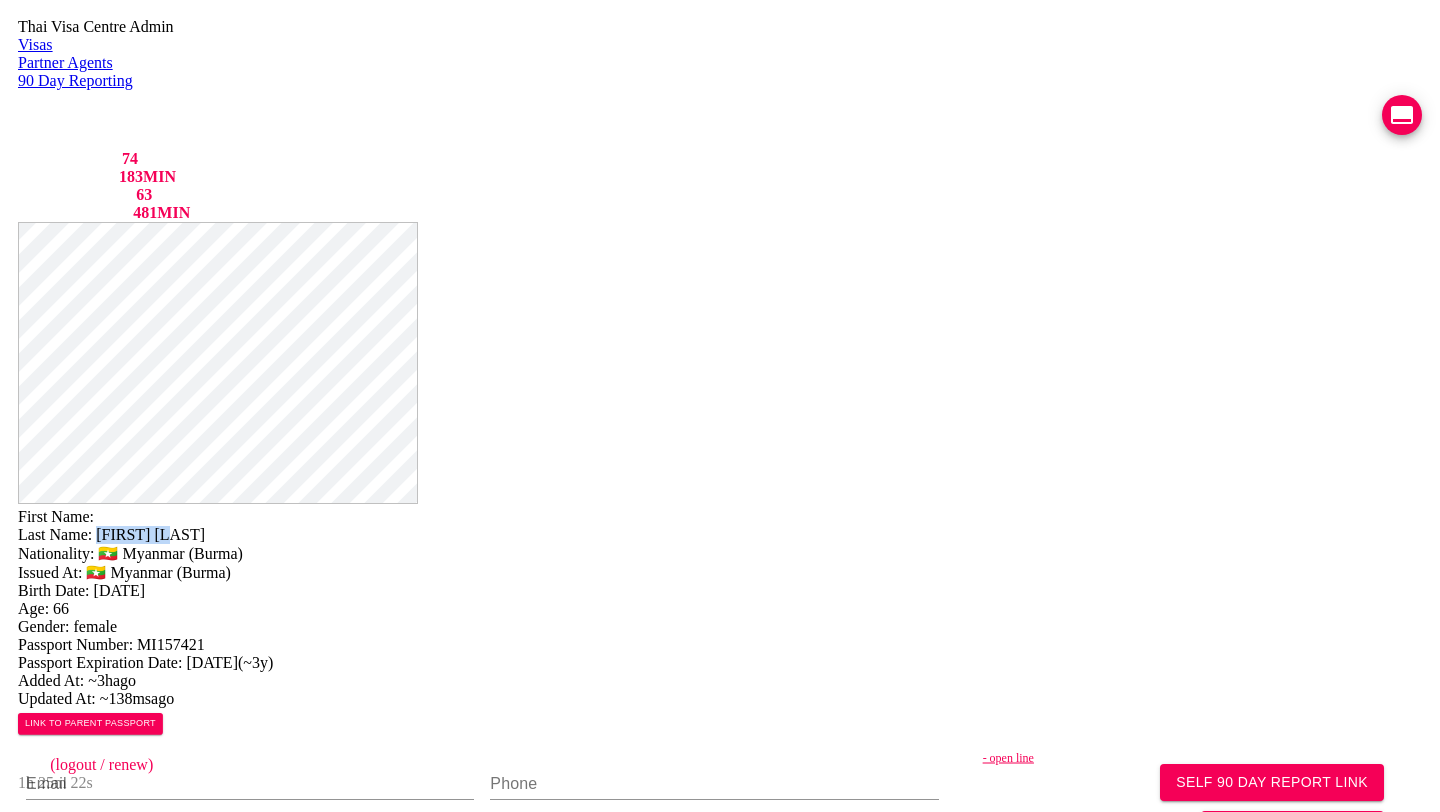 drag, startPoint x: 779, startPoint y: 64, endPoint x: 935, endPoint y: 74, distance: 156.32019 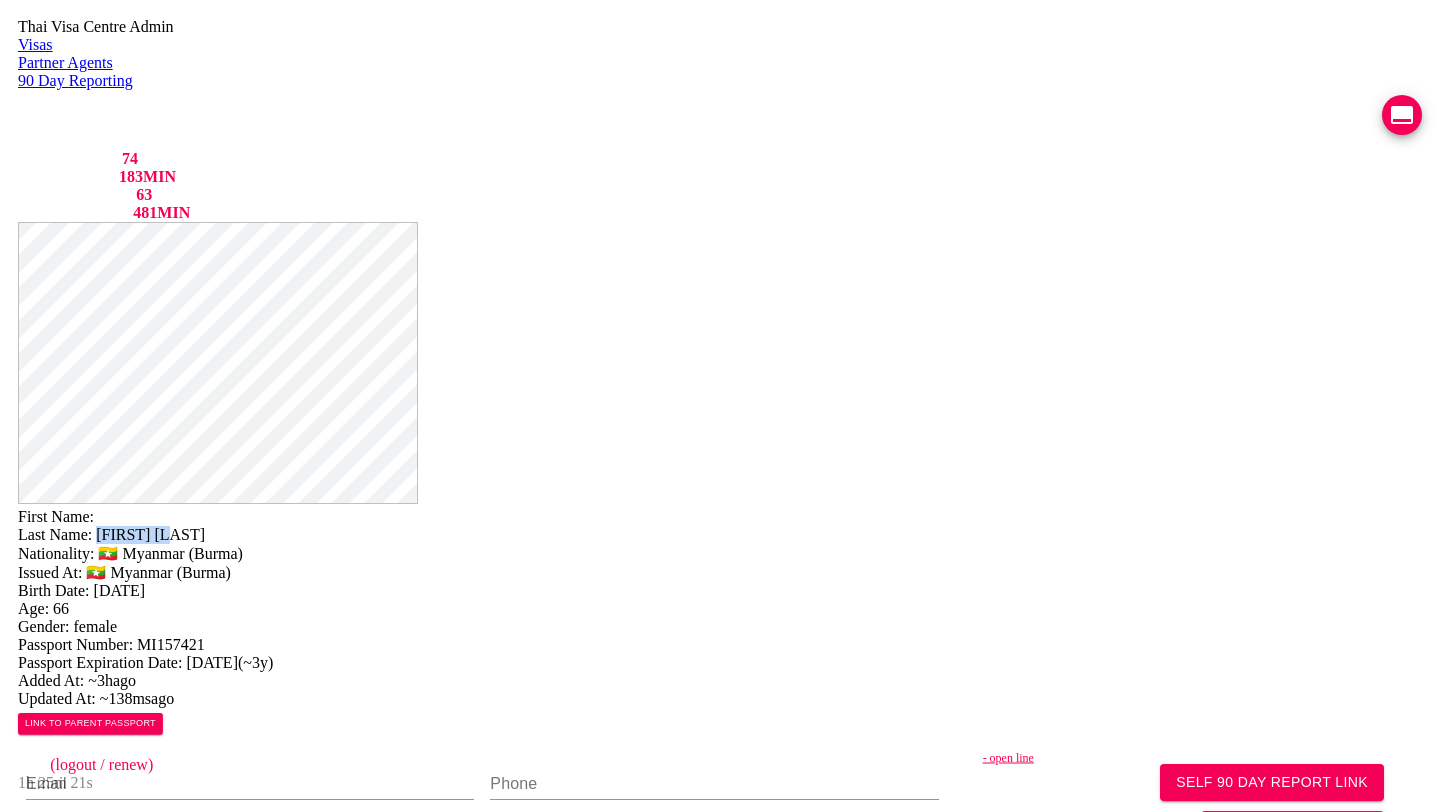 copy on "MU MU THAN" 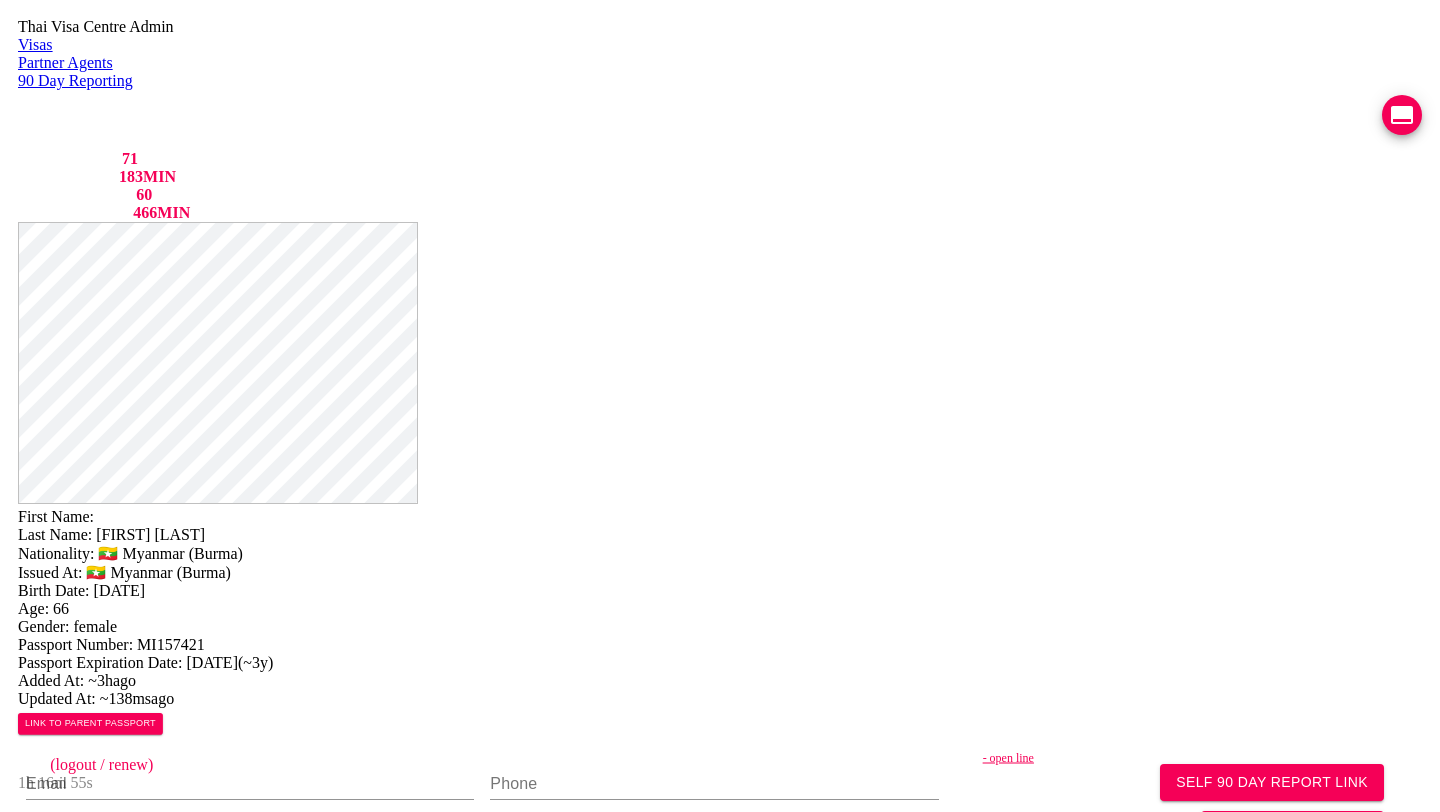 click on "First Name:   Last Name:   MU MU THAN Nationality:   🇲🇲   Myanmar (Burma) Issued At:   🇲🇲   Myanmar (Burma) Birth Date:   1959-05-01 Age:   66 Gender:   female Passport Number:   MI157421 Passport Expiration Date:   2029-03-14  (  ~3y  ) Added At:   ~3h  ago Updated At:   ~138ms  ago LINK TO PARENT PASSPORT SELF 90 DAY REPORT LINK GENERATE TM FORM Email Phone  - open line Line https://chat.line.biz/Ucf44f918c4bb177ffe0a5137b1b615c3/chat/U9c98f237a2380c6f0caf5730b1353391 Reporting Address Mailing Address English Mailing Address Thai Save Changes Application photos  missing application photo Uploaded photos ( 6  images)  Mentions ( 0  images) no mentions Visa Stamps ADD VISA STAMP There are no records to display Reports ADD 90 DAY REPORT There are no records to display" at bounding box center (720, 901) 